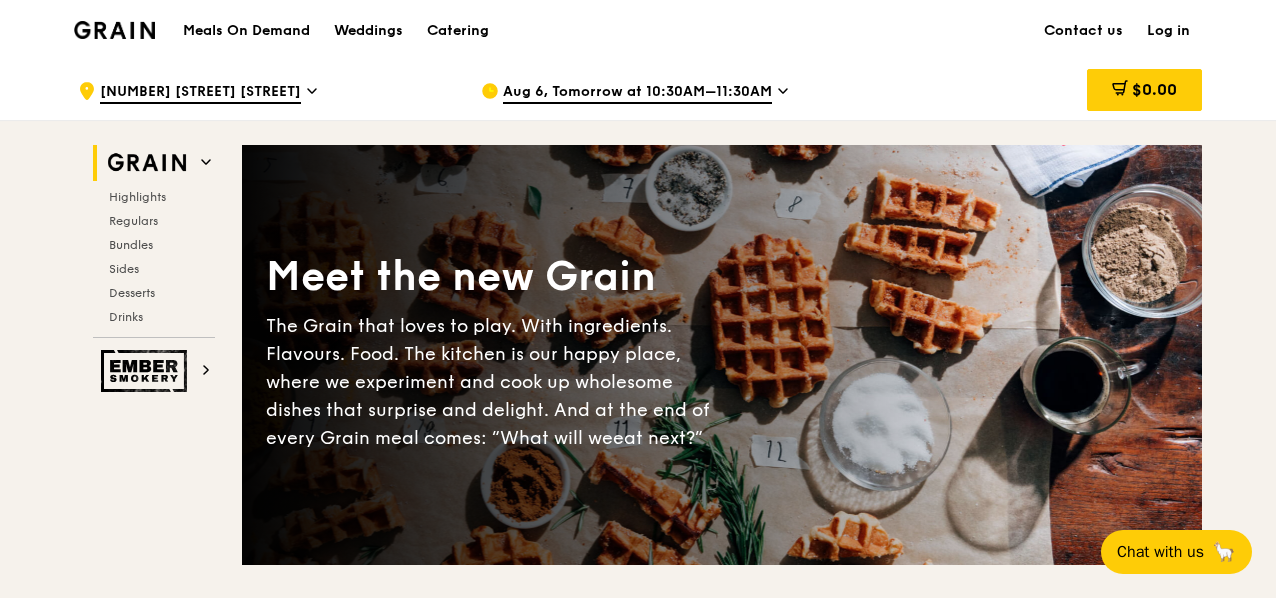 scroll, scrollTop: 0, scrollLeft: 0, axis: both 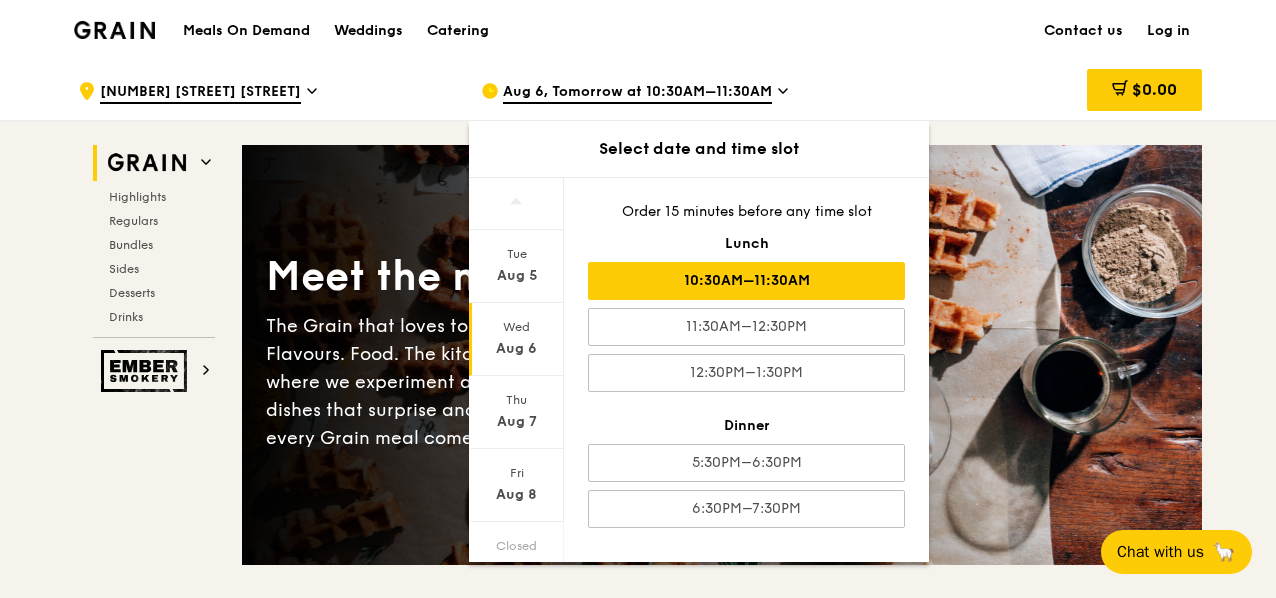 click on "10:30AM–11:30AM" at bounding box center [746, 281] 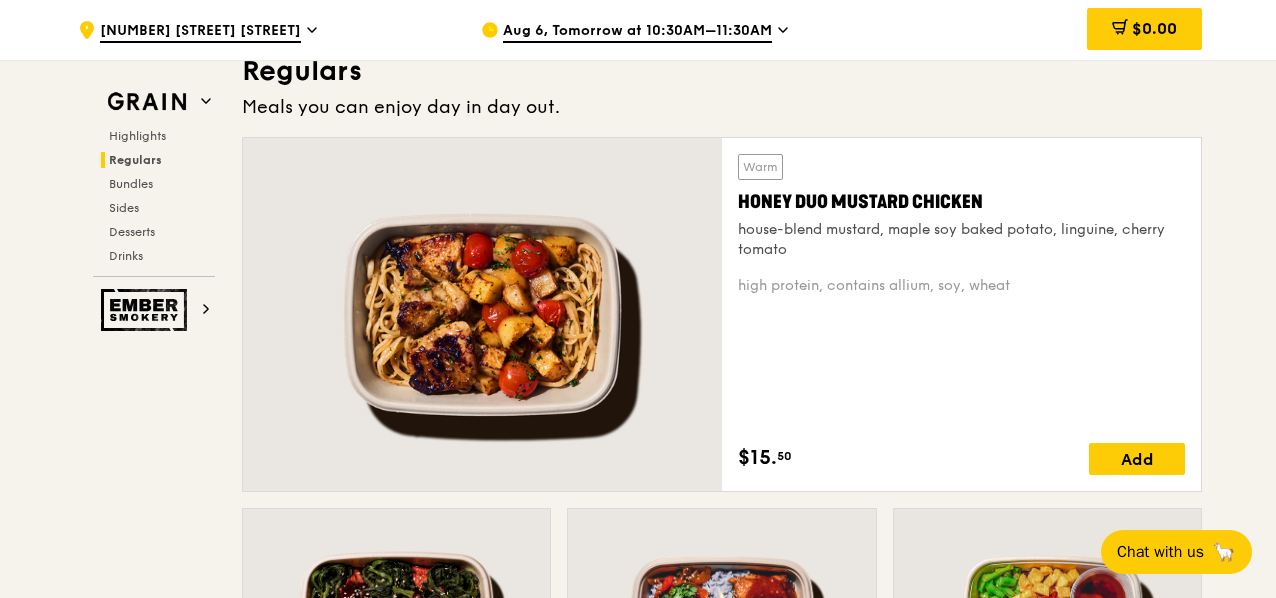 scroll, scrollTop: 1401, scrollLeft: 0, axis: vertical 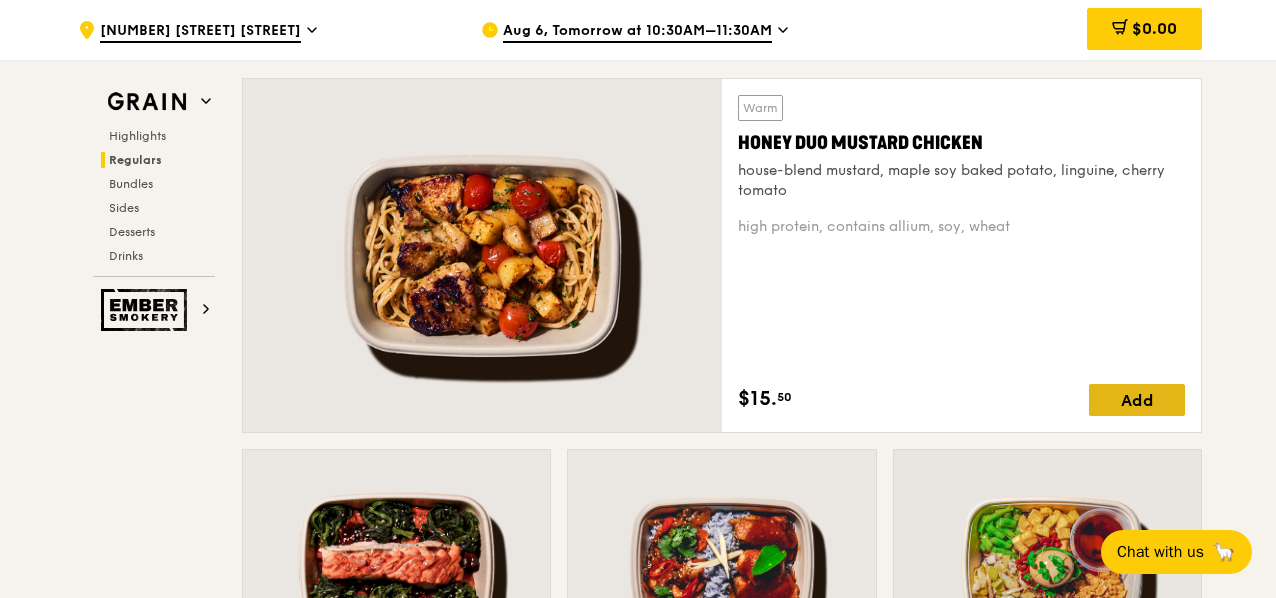 click on "Add" at bounding box center [1137, 400] 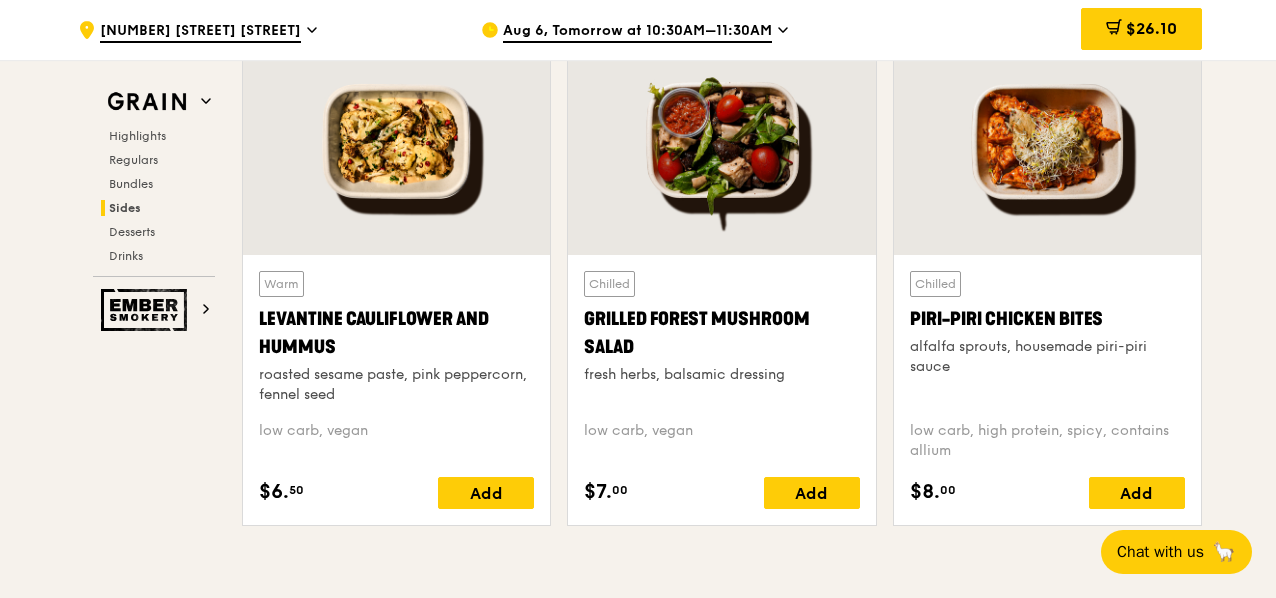 scroll, scrollTop: 5205, scrollLeft: 0, axis: vertical 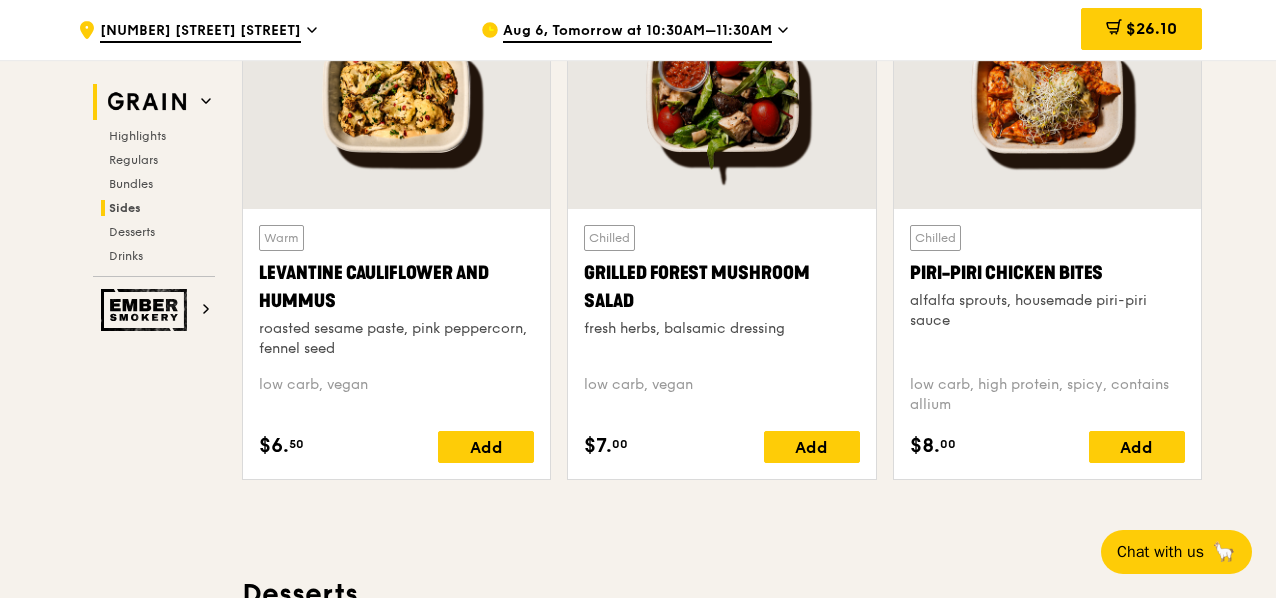 click at bounding box center [206, 101] 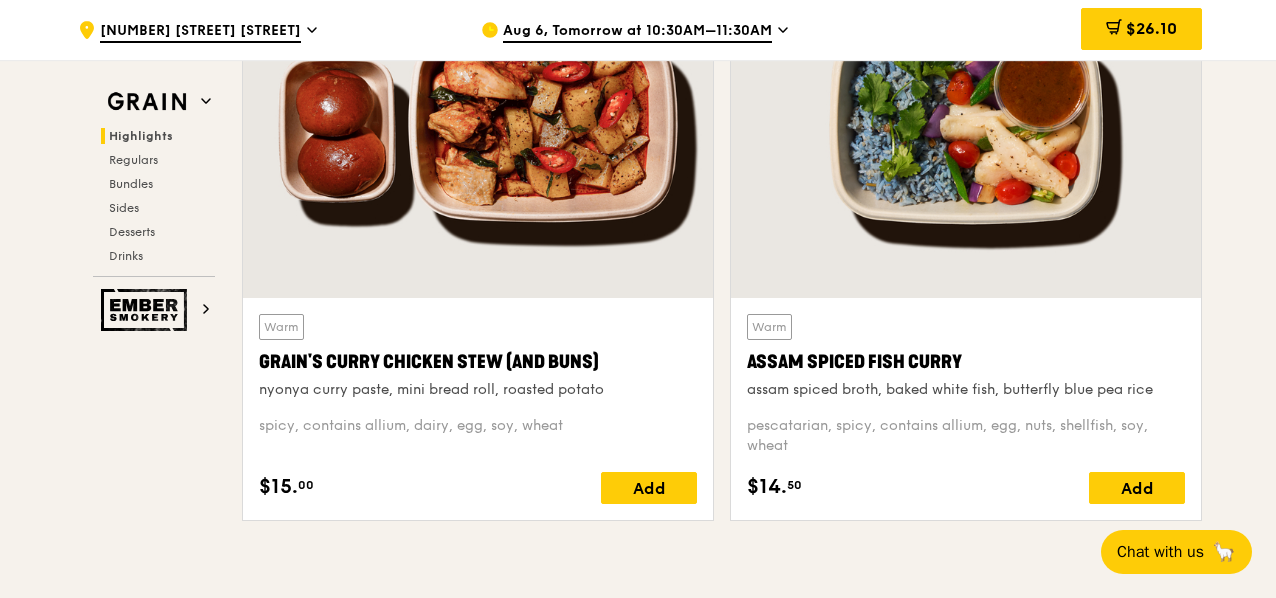scroll, scrollTop: 864, scrollLeft: 0, axis: vertical 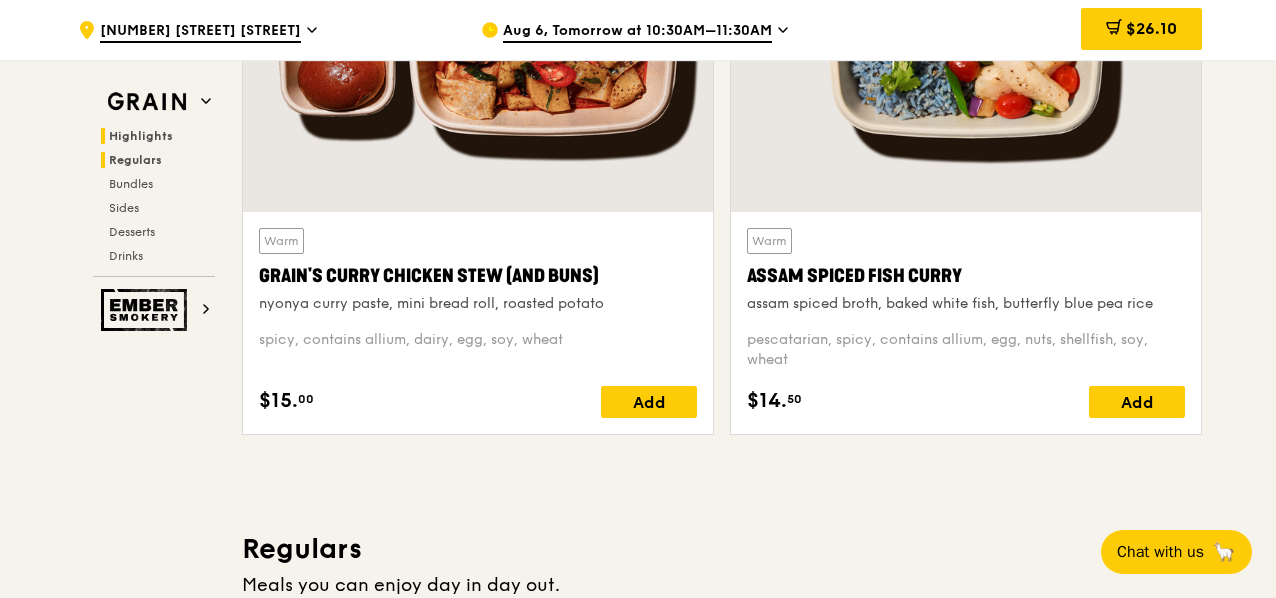 click on "Regulars" at bounding box center (135, 160) 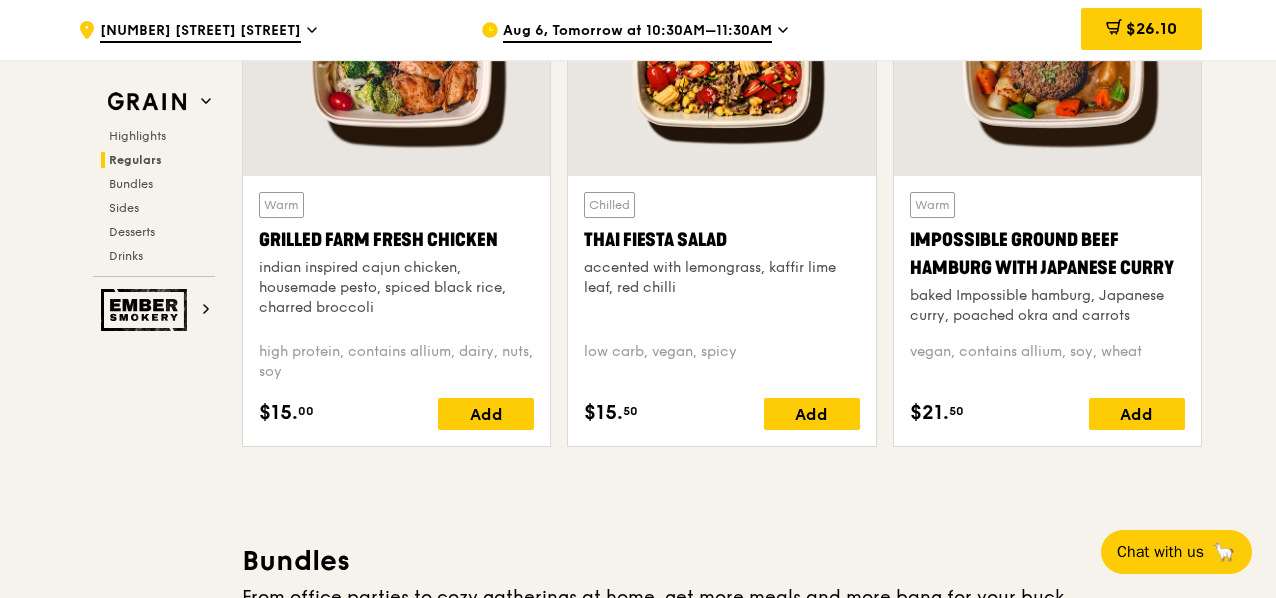 scroll, scrollTop: 2515, scrollLeft: 0, axis: vertical 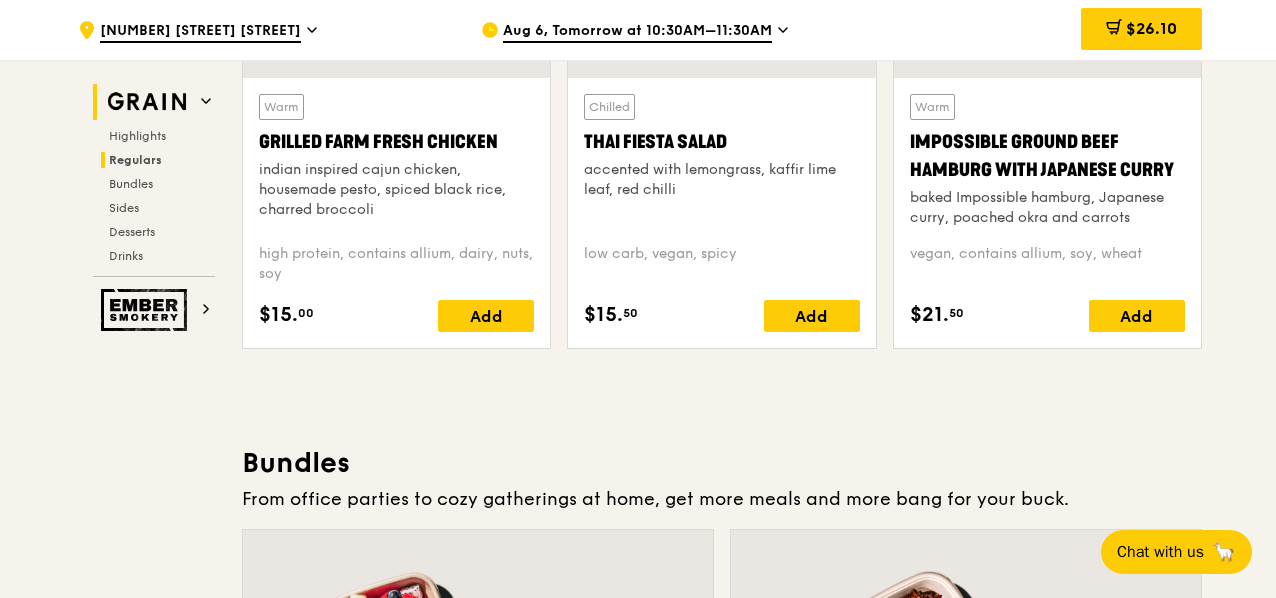 click at bounding box center (147, 102) 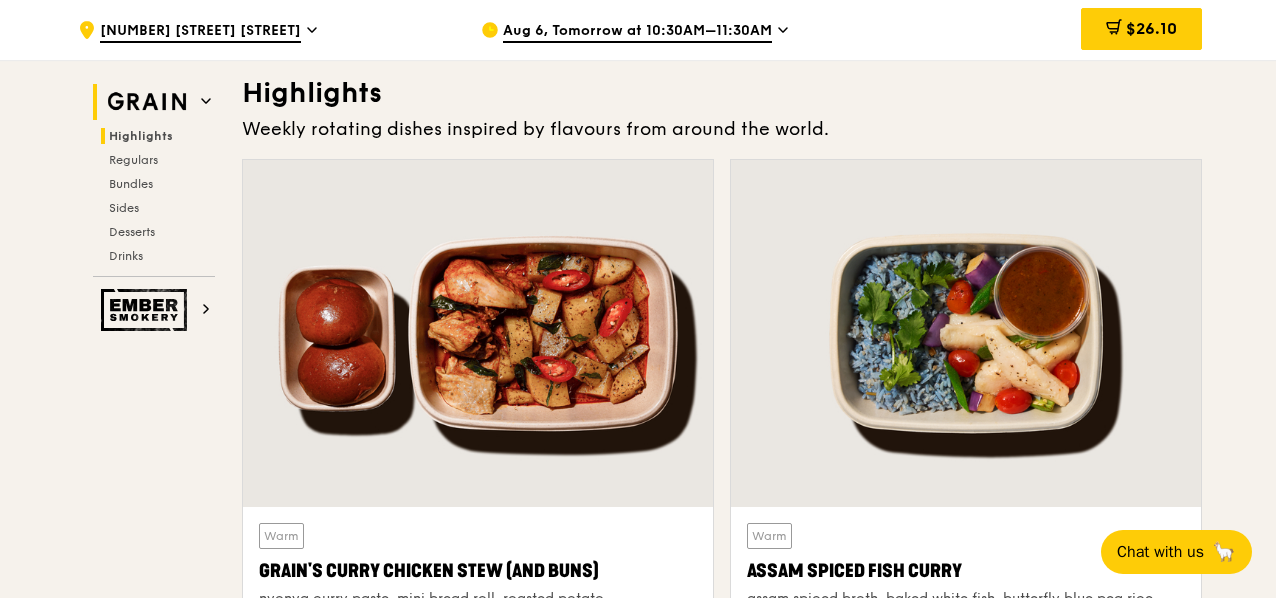 scroll, scrollTop: 564, scrollLeft: 0, axis: vertical 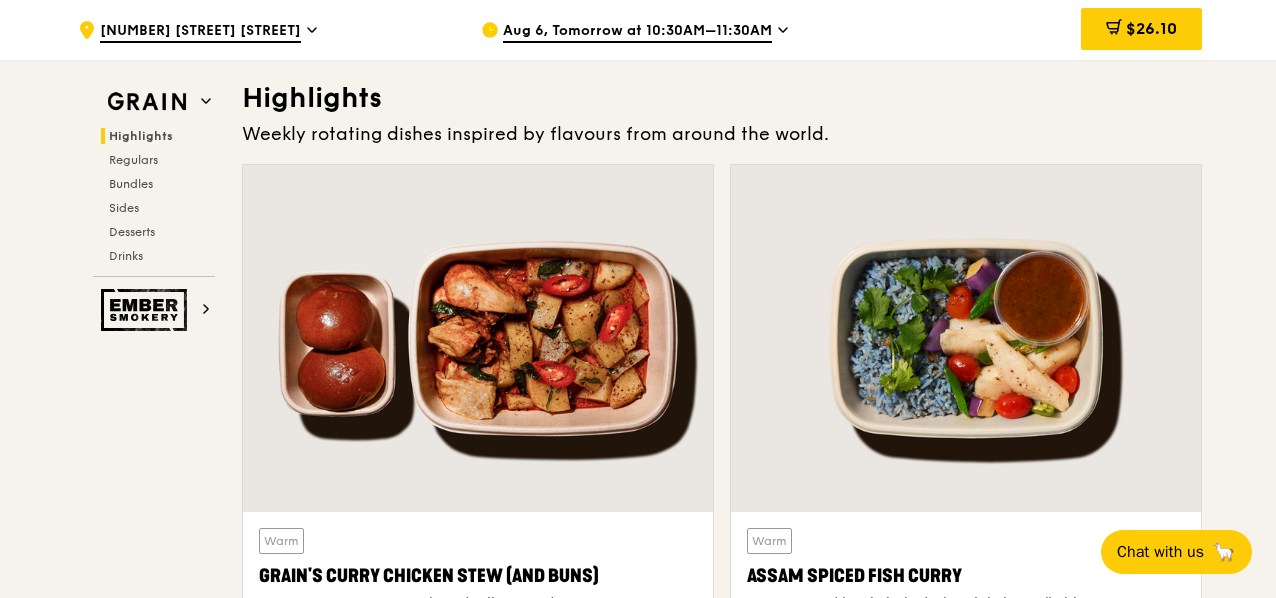 click on "Highlights" at bounding box center (722, 98) 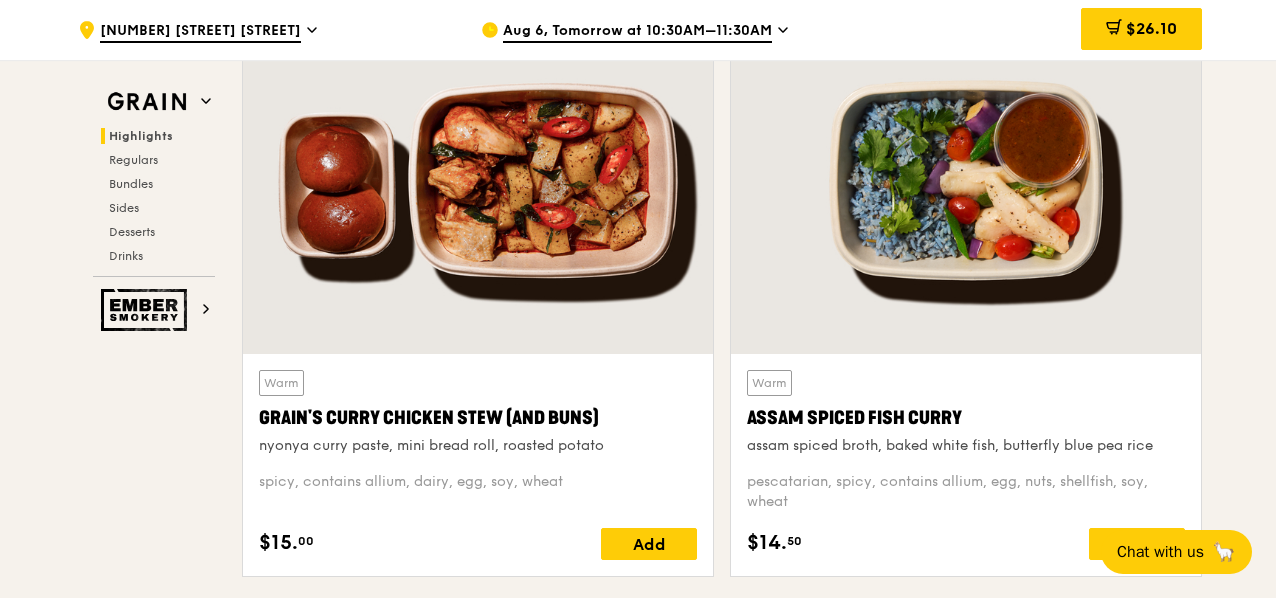 scroll, scrollTop: 664, scrollLeft: 0, axis: vertical 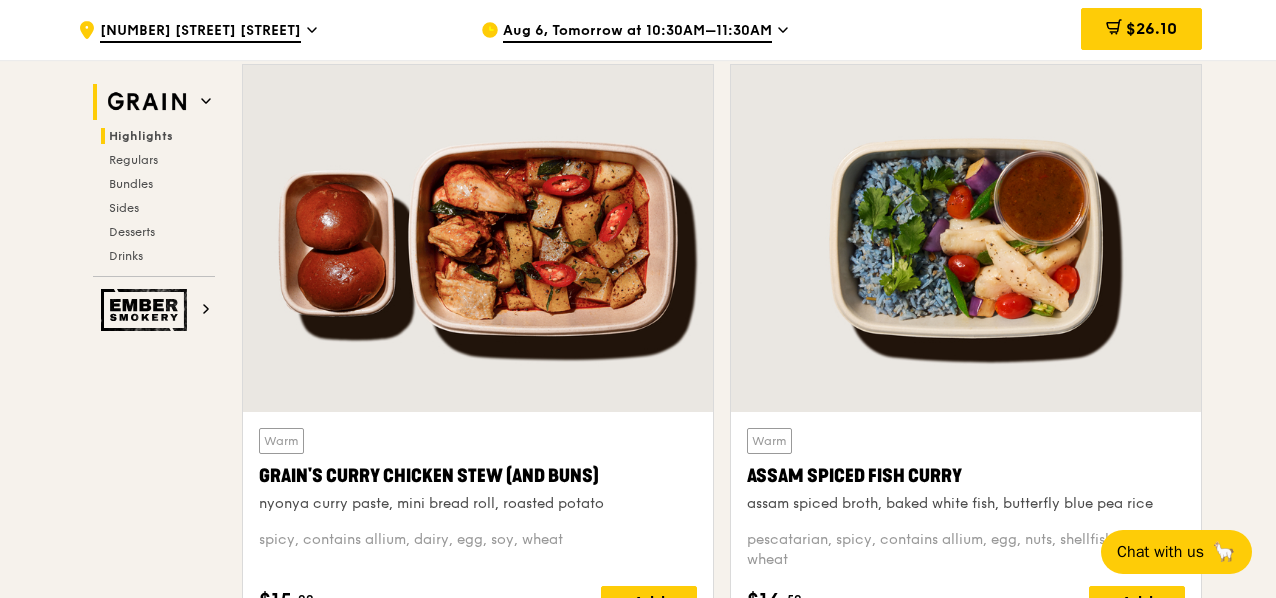 click 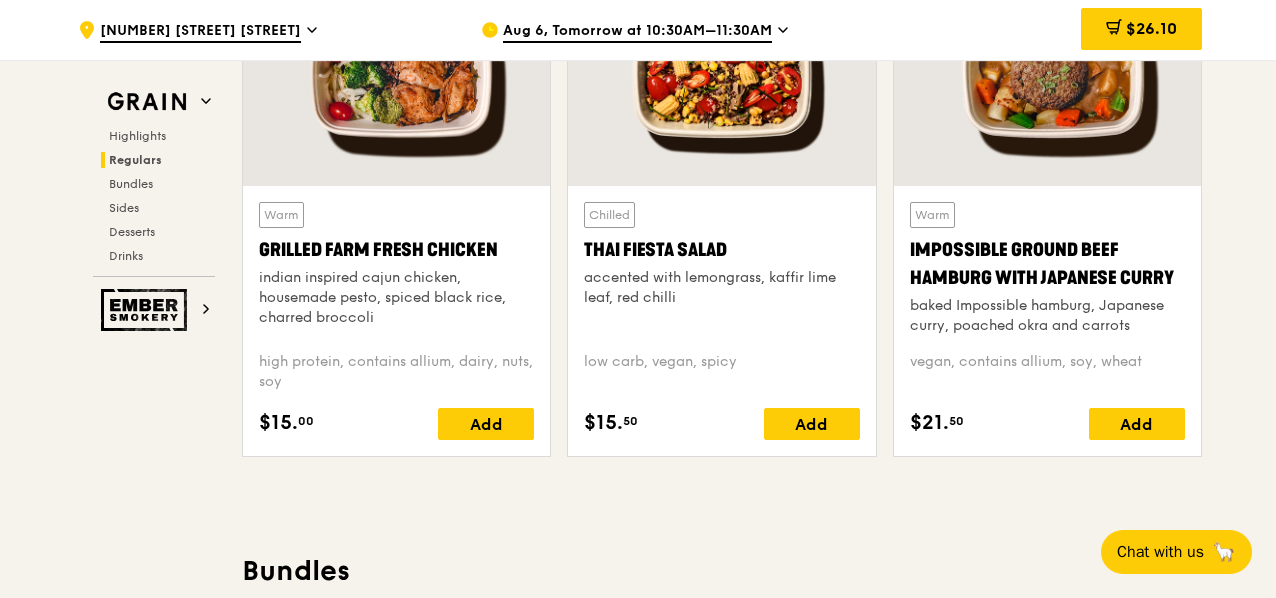 scroll, scrollTop: 2465, scrollLeft: 0, axis: vertical 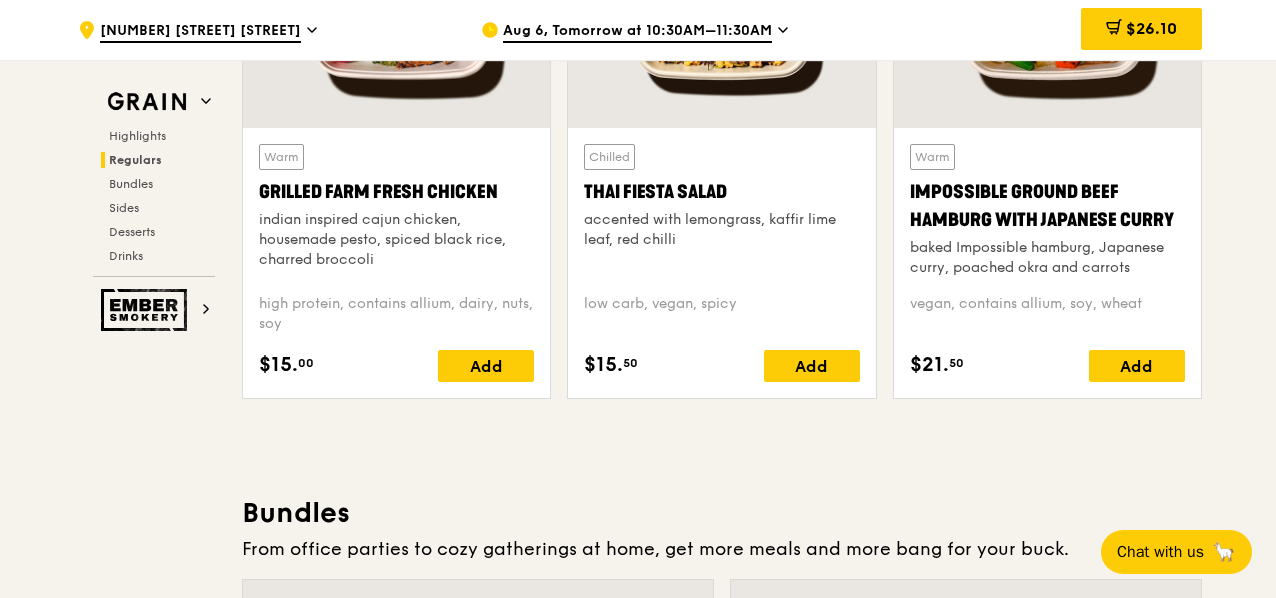 click on "accented with lemongrass, kaffir lime leaf, red chilli" at bounding box center (721, 230) 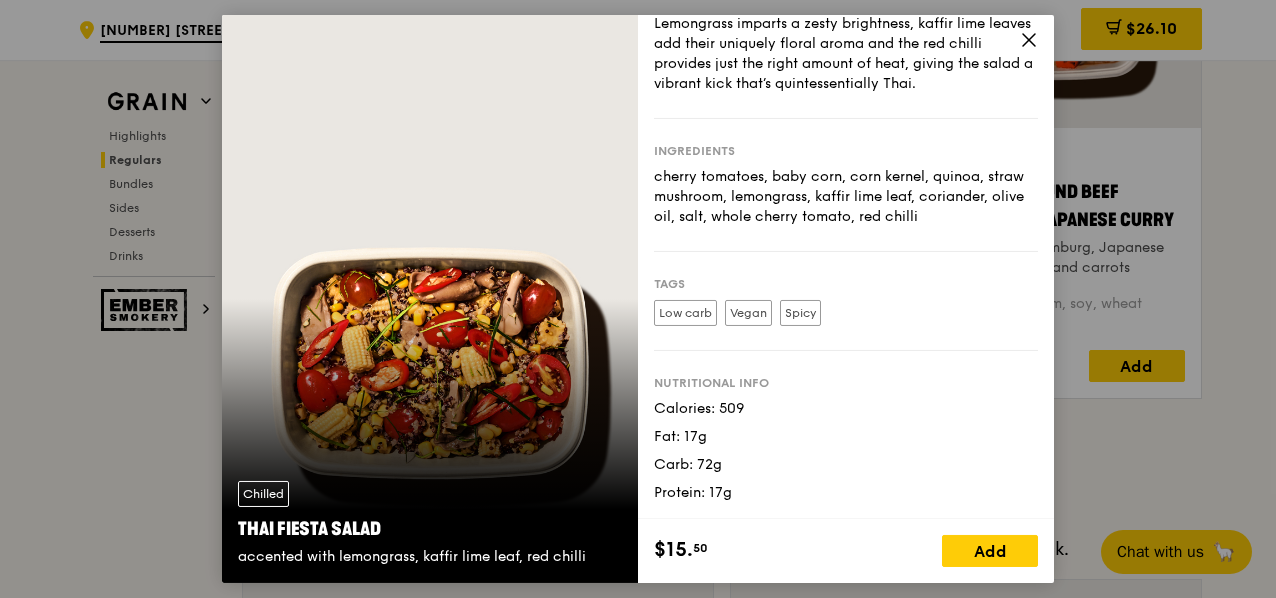 scroll, scrollTop: 107, scrollLeft: 0, axis: vertical 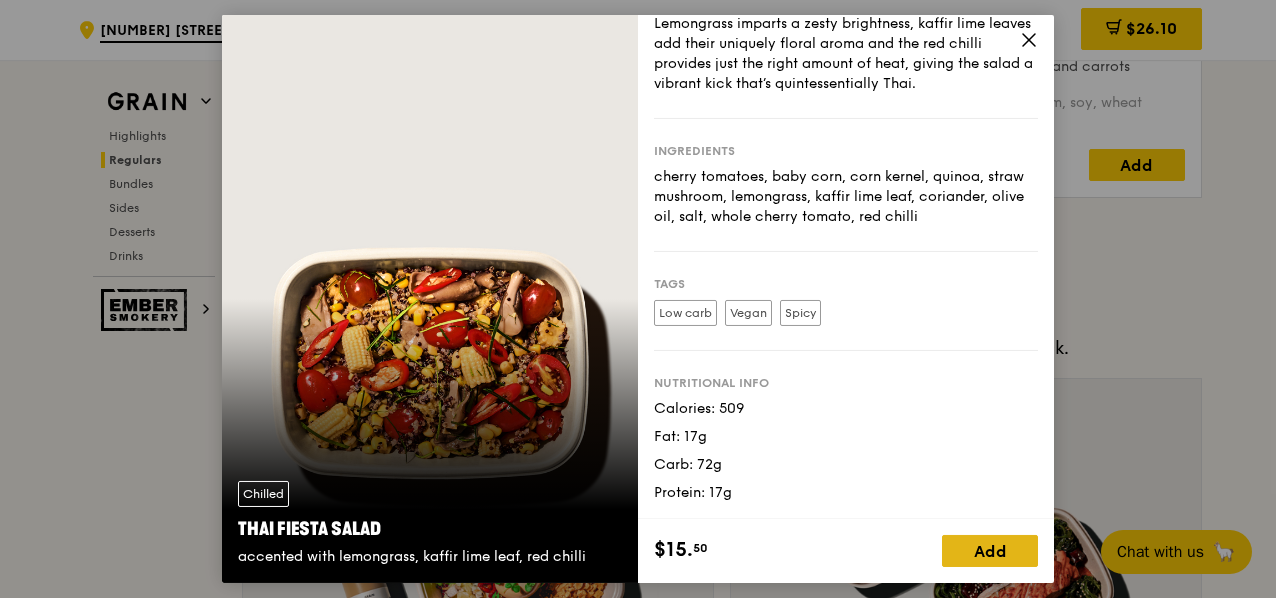 click on "Add" at bounding box center [990, 551] 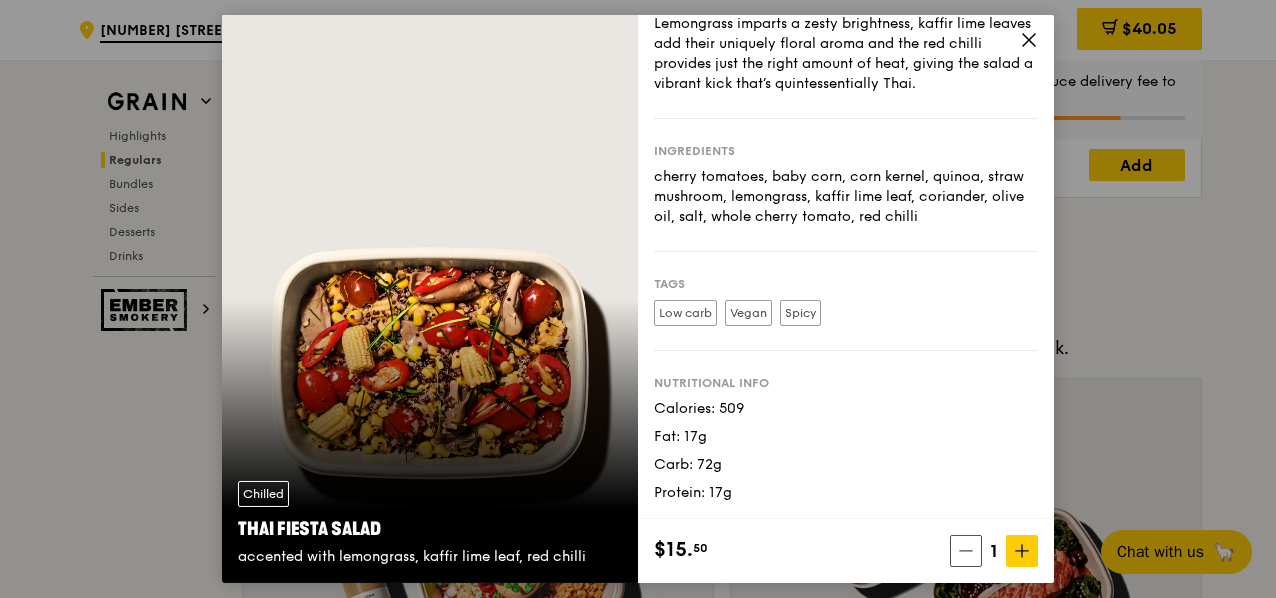 click 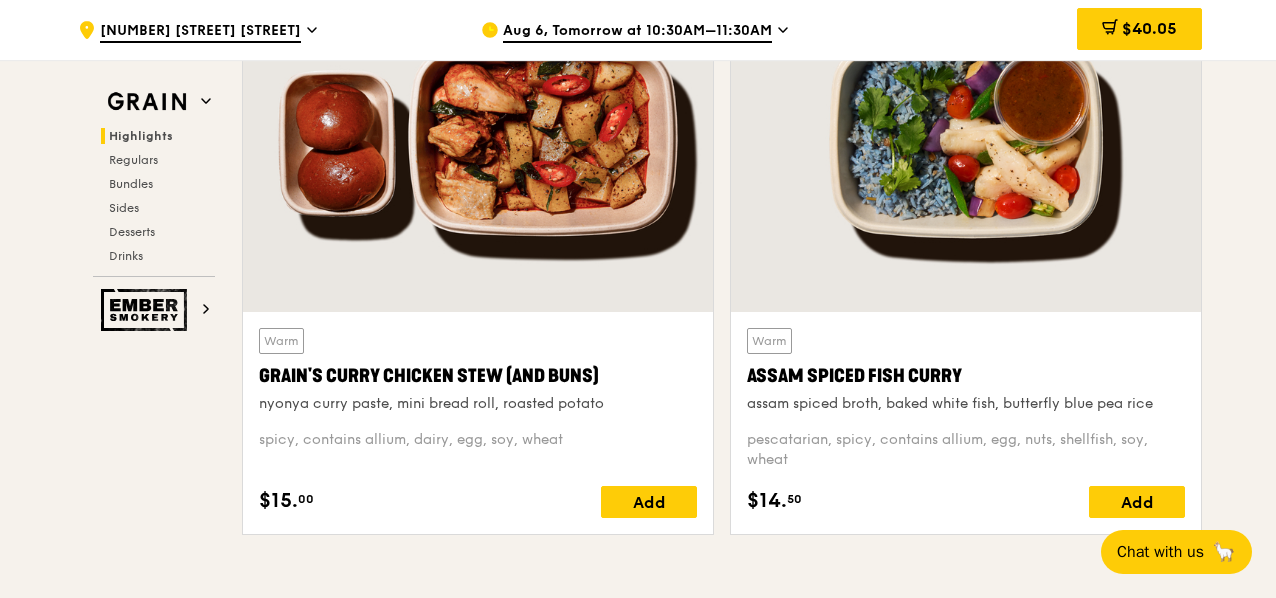 scroll, scrollTop: 664, scrollLeft: 0, axis: vertical 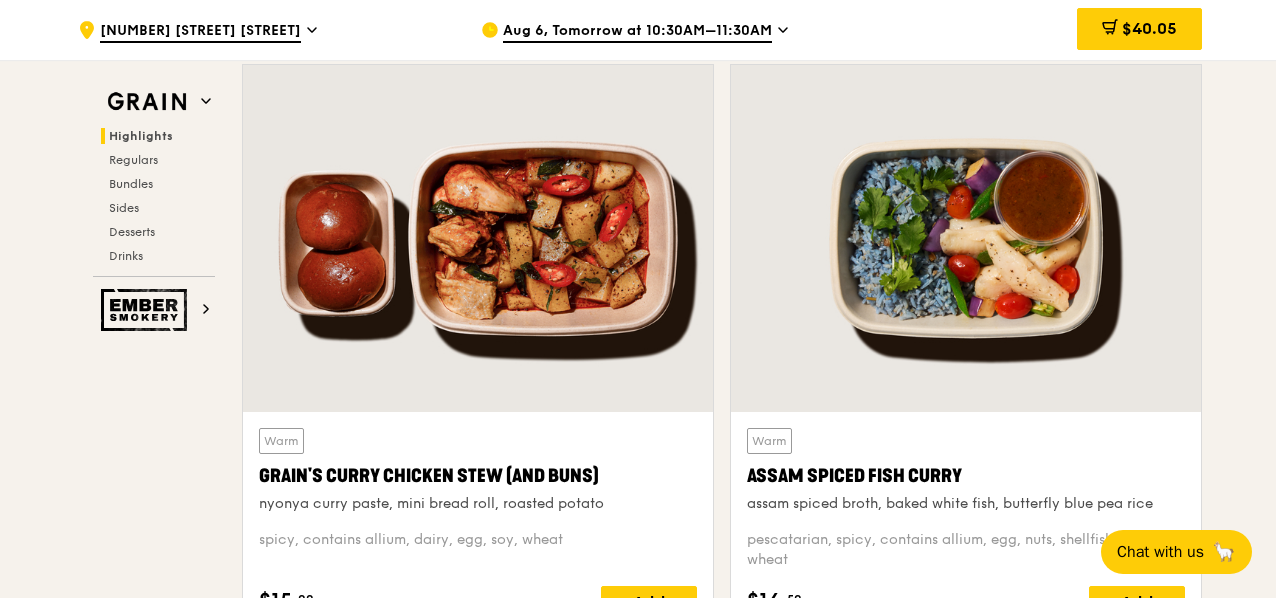 click at bounding box center [478, 238] 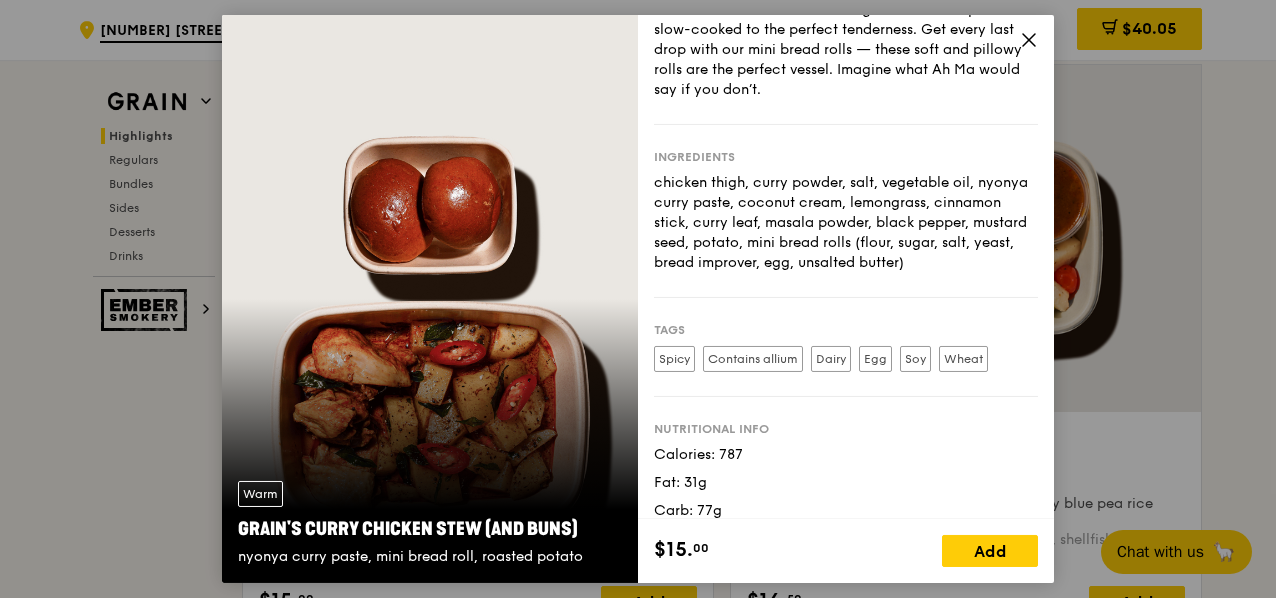 scroll, scrollTop: 167, scrollLeft: 0, axis: vertical 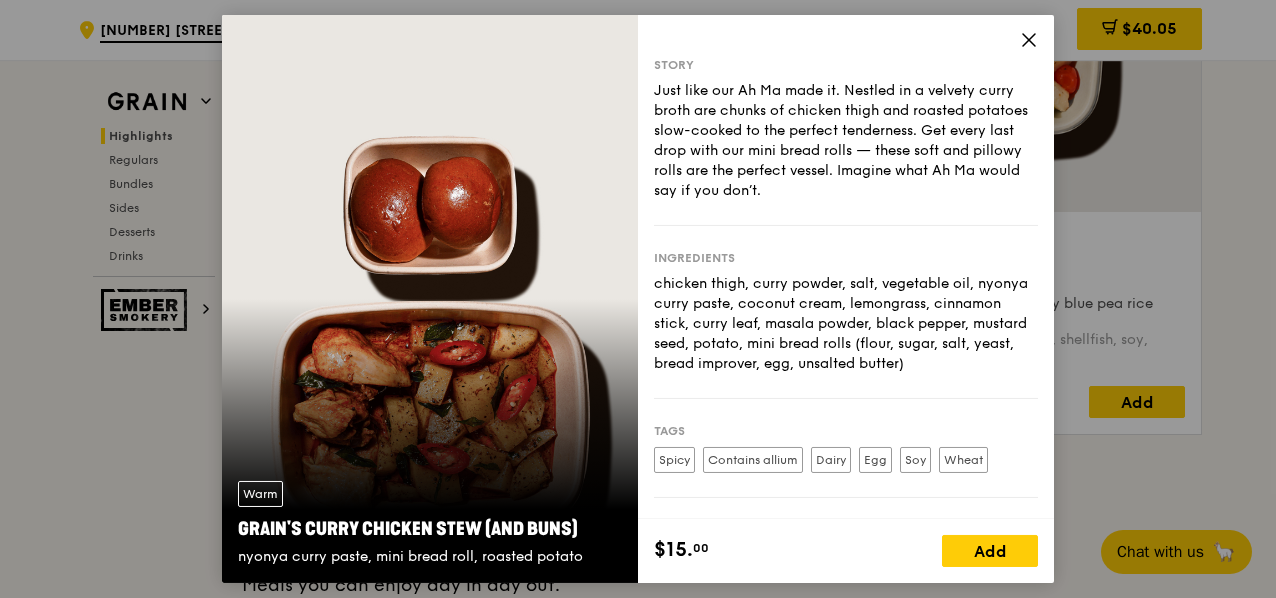 click 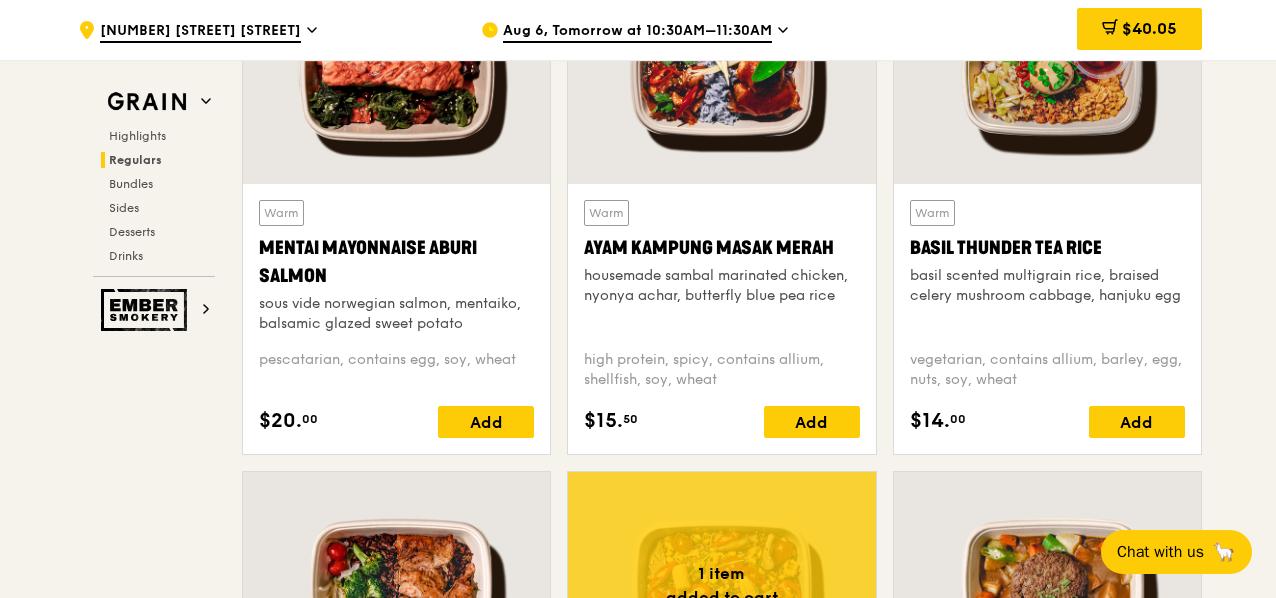 scroll, scrollTop: 1965, scrollLeft: 0, axis: vertical 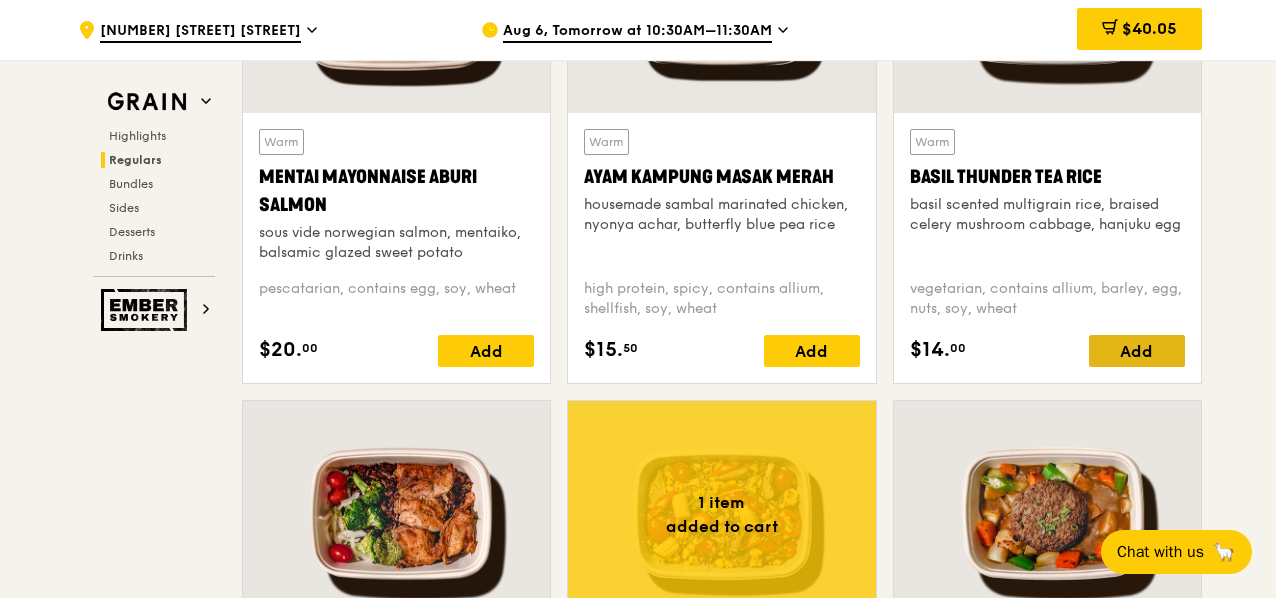 click on "Add" at bounding box center (1137, 351) 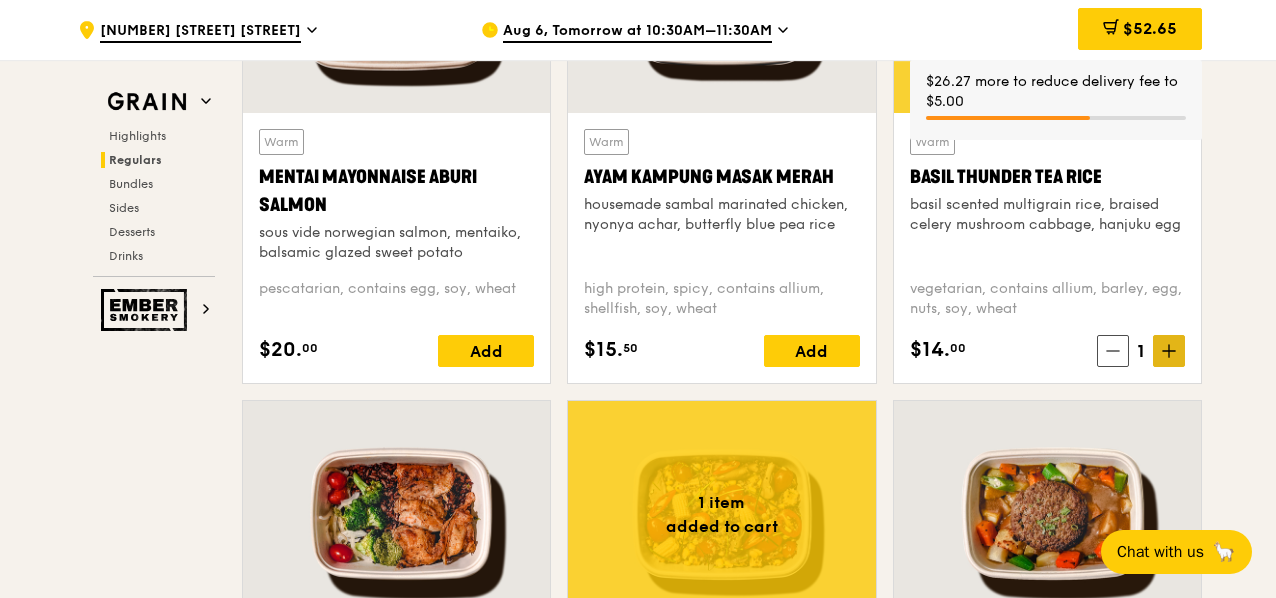 click 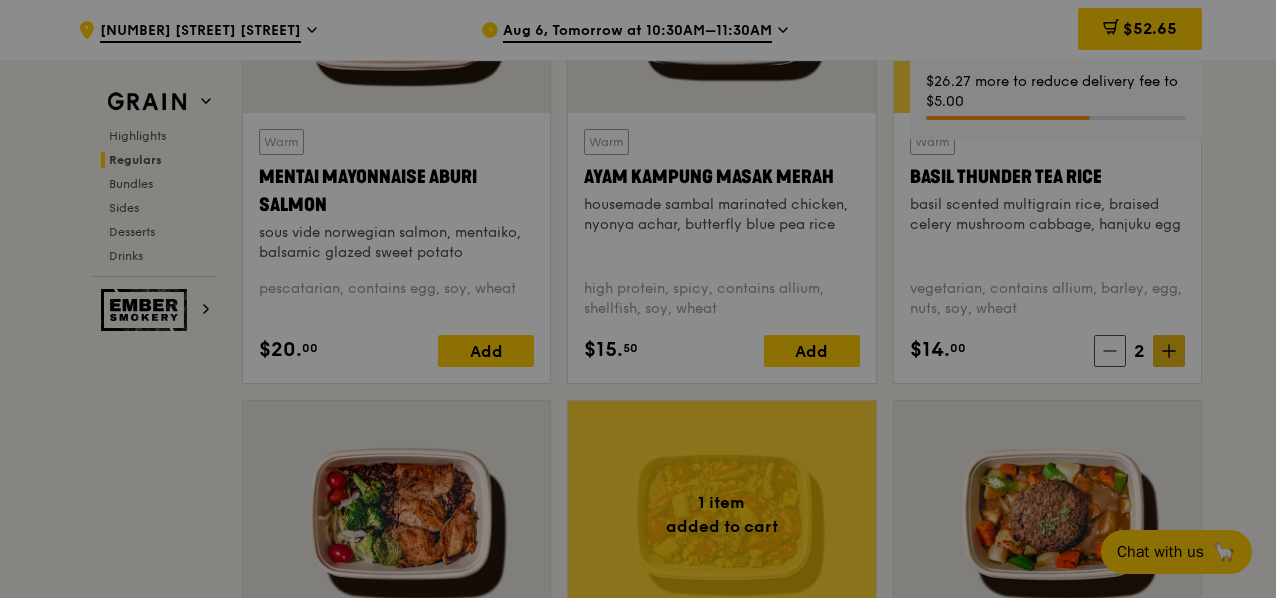 click on "Grain
Highlights
Regulars
Bundles
Sides
Desserts
Drinks
Ember Smokery
Meet the new Grain The Grain that loves to play. With ingredients. Flavours. Food. The kitchen is our happy place, where we experiment and cook up wholesome dishes that surprise and delight. And at the end of every Grain meal comes: “What will we  eat next?”
Highlights
Weekly rotating dishes inspired by flavours from around the world.
Warm
Grain's Curry Chicken Stew (and buns)
nyonya curry paste, mini bread roll, roasted potato
spicy, contains allium, dairy, egg, soy, wheat
$15.
00
Add
Warm
Assam Spiced Fish Curry
assam spiced broth, baked white fish, butterfly blue pea rice
pescatarian, spicy, contains allium, egg, nuts, shellfish, soy, wheat
$14.
50
Add
1 item" at bounding box center [638, 2347] 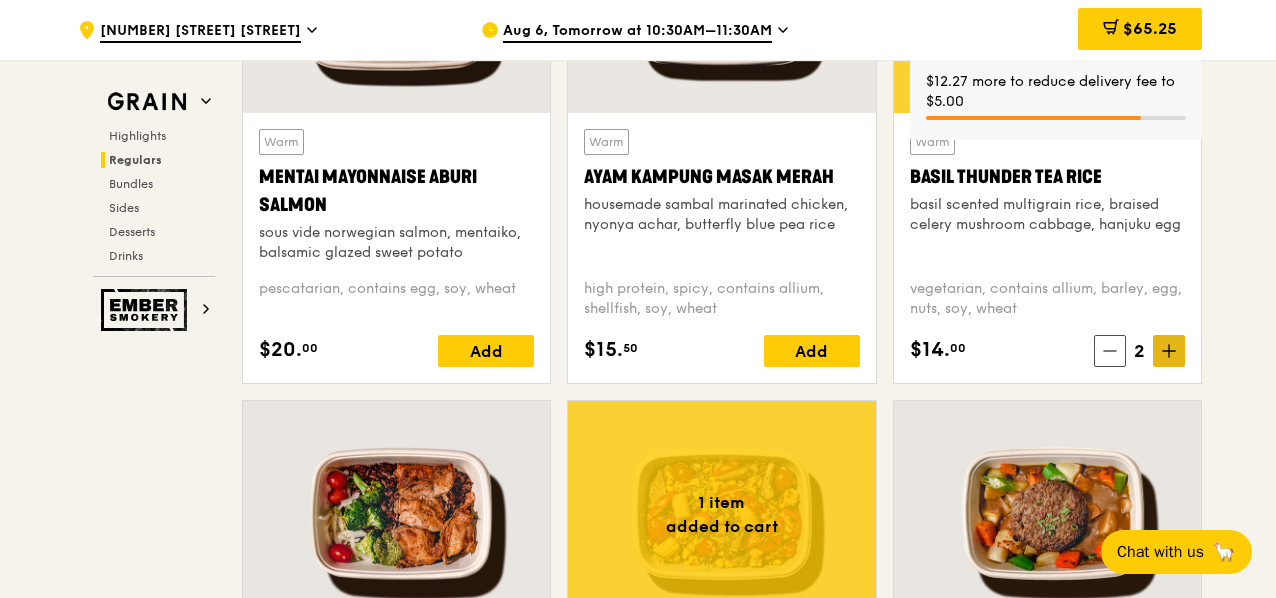 click 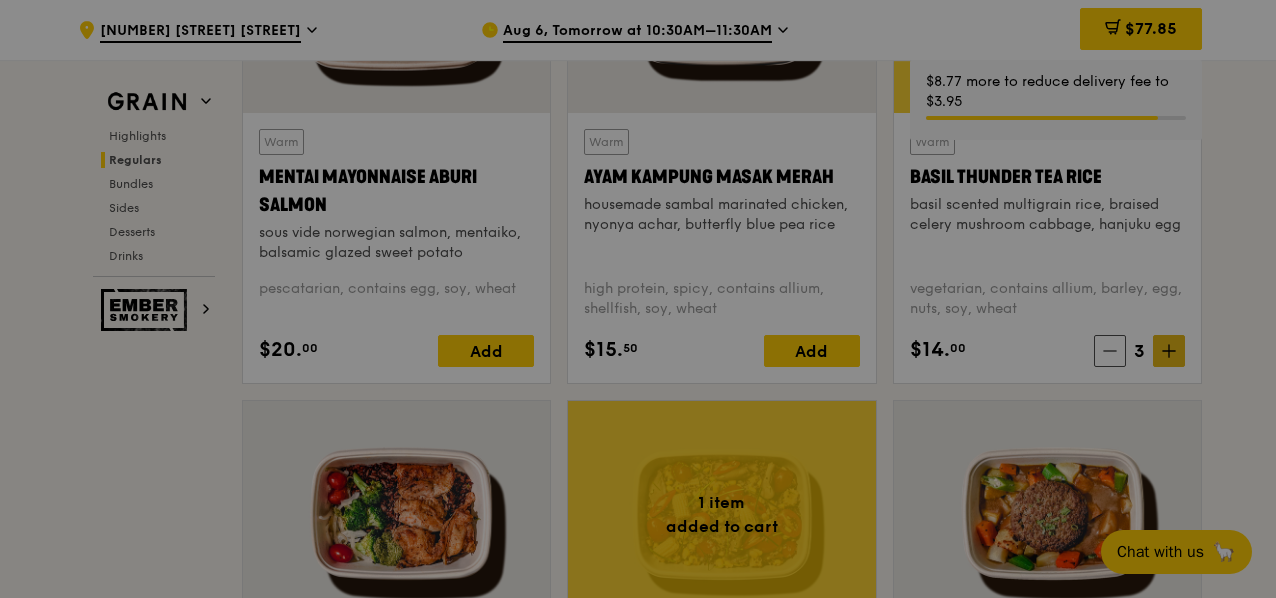 click at bounding box center [638, 299] 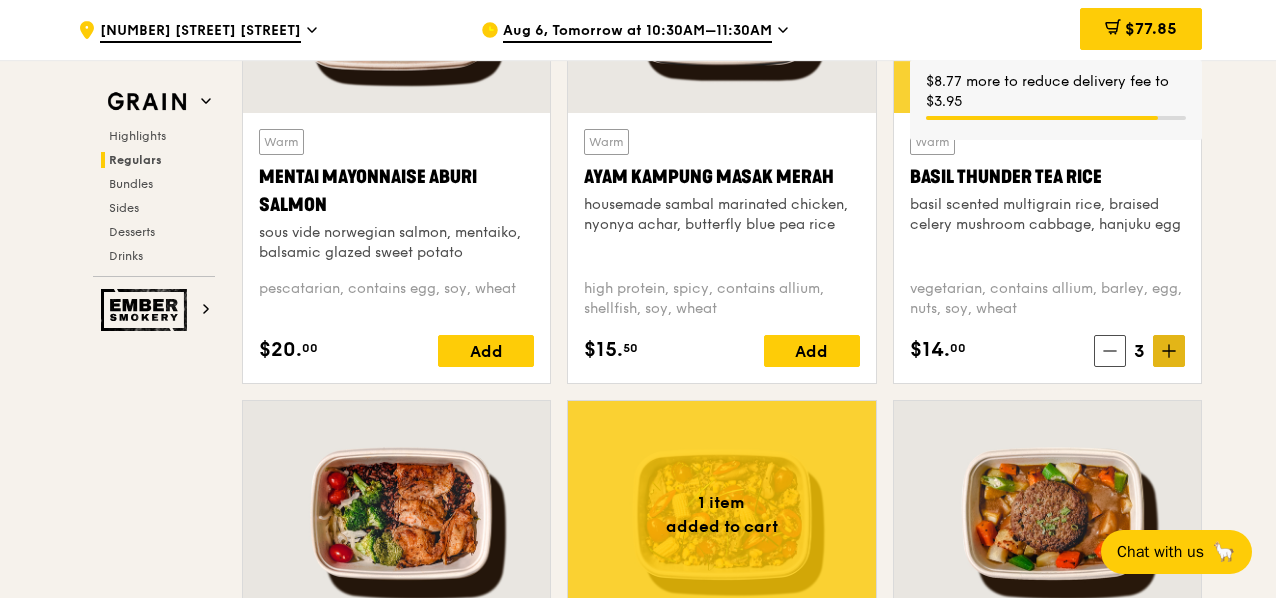 click 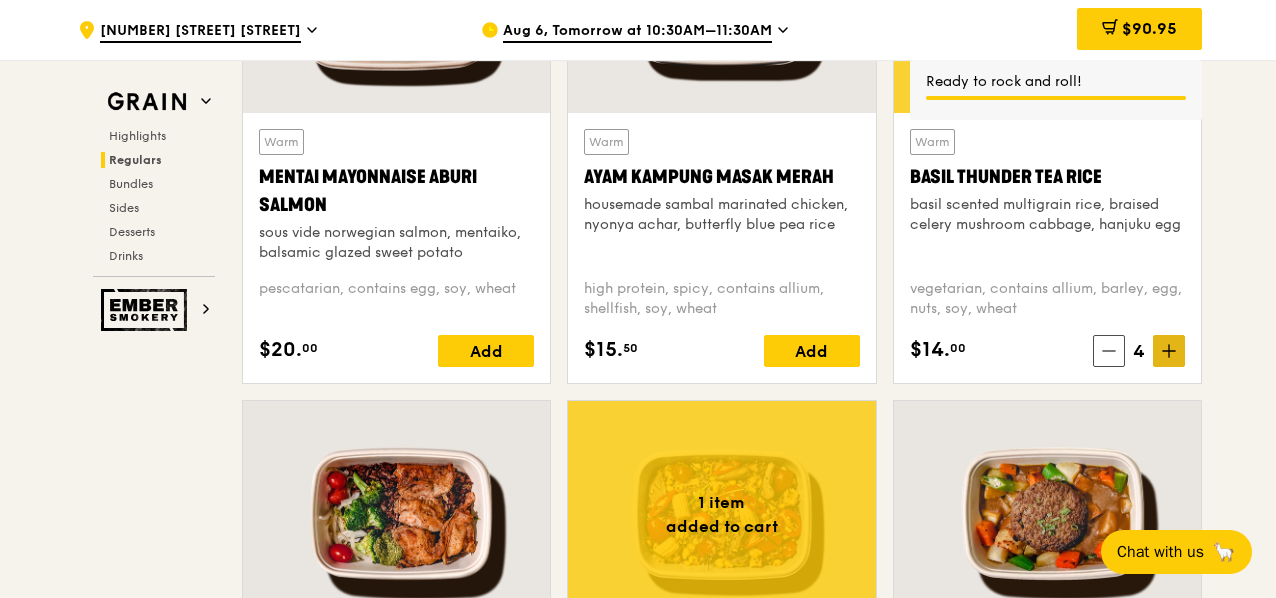 click 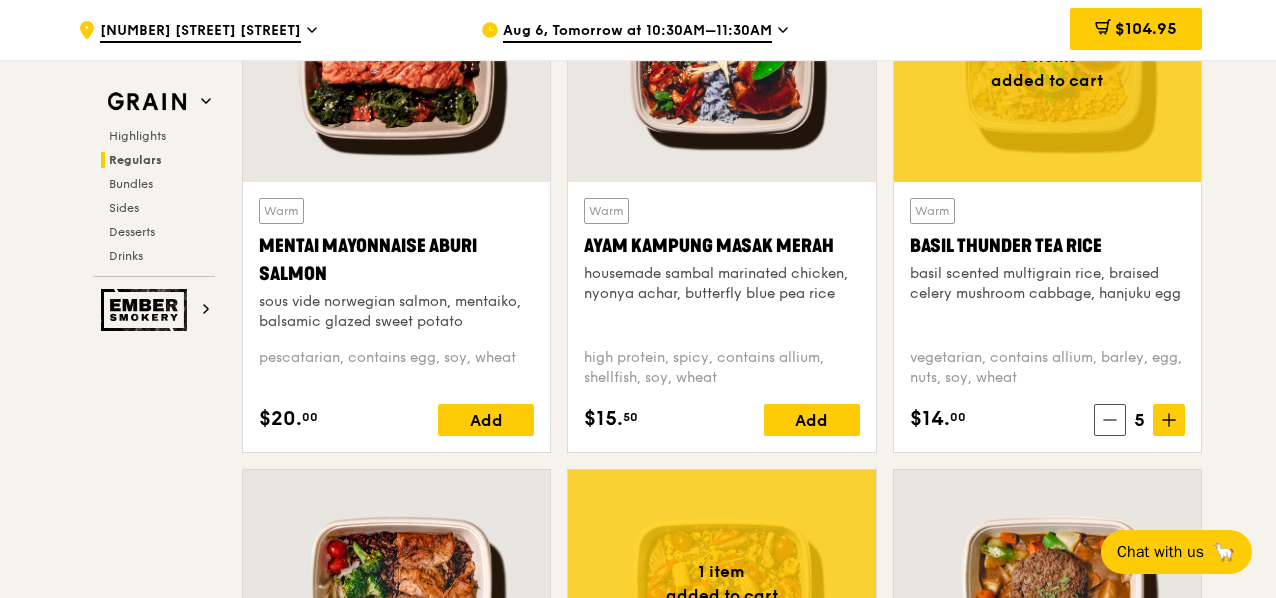 scroll, scrollTop: 1765, scrollLeft: 0, axis: vertical 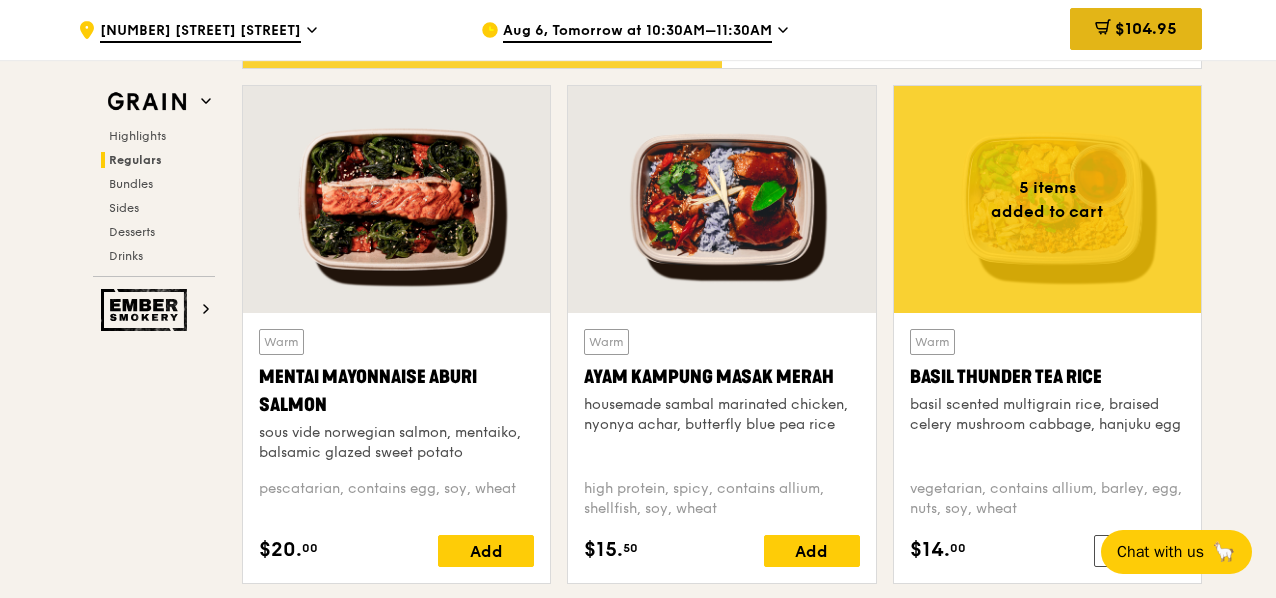 click on "$104.95" at bounding box center (1146, 28) 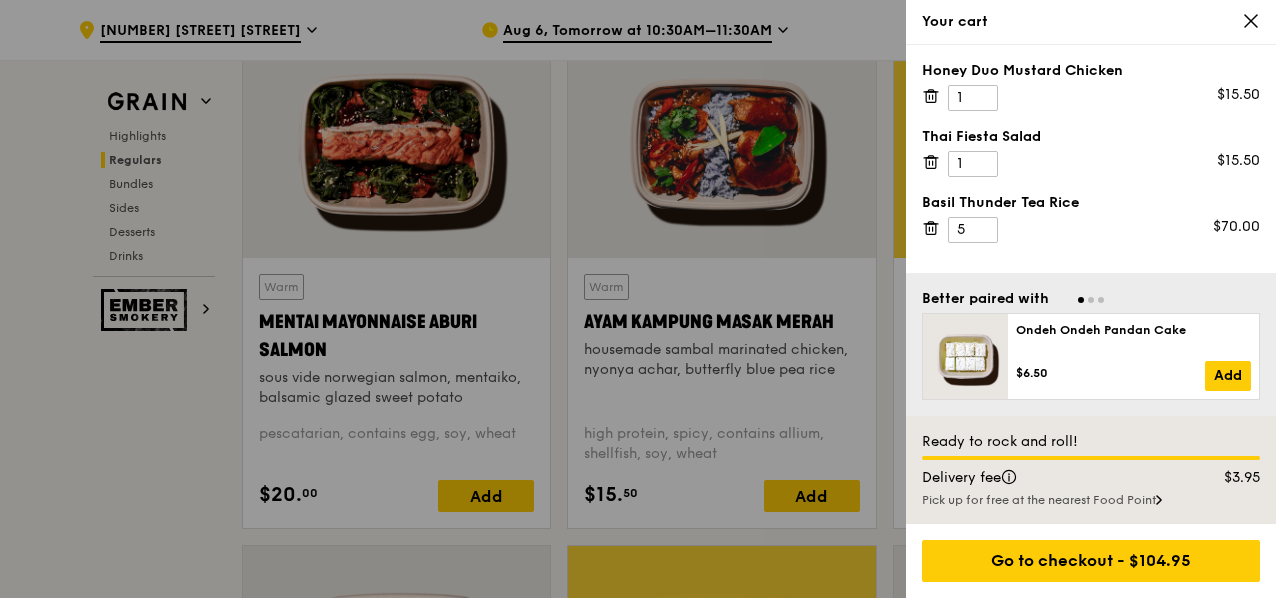 scroll, scrollTop: 1865, scrollLeft: 0, axis: vertical 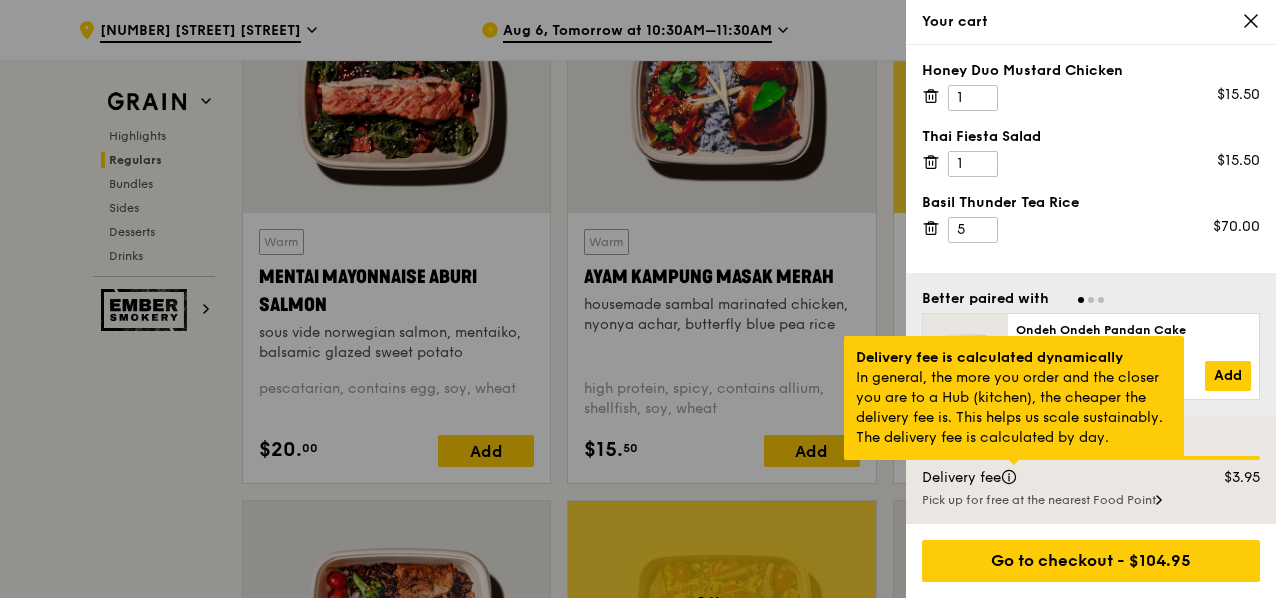 click at bounding box center [1014, 462] 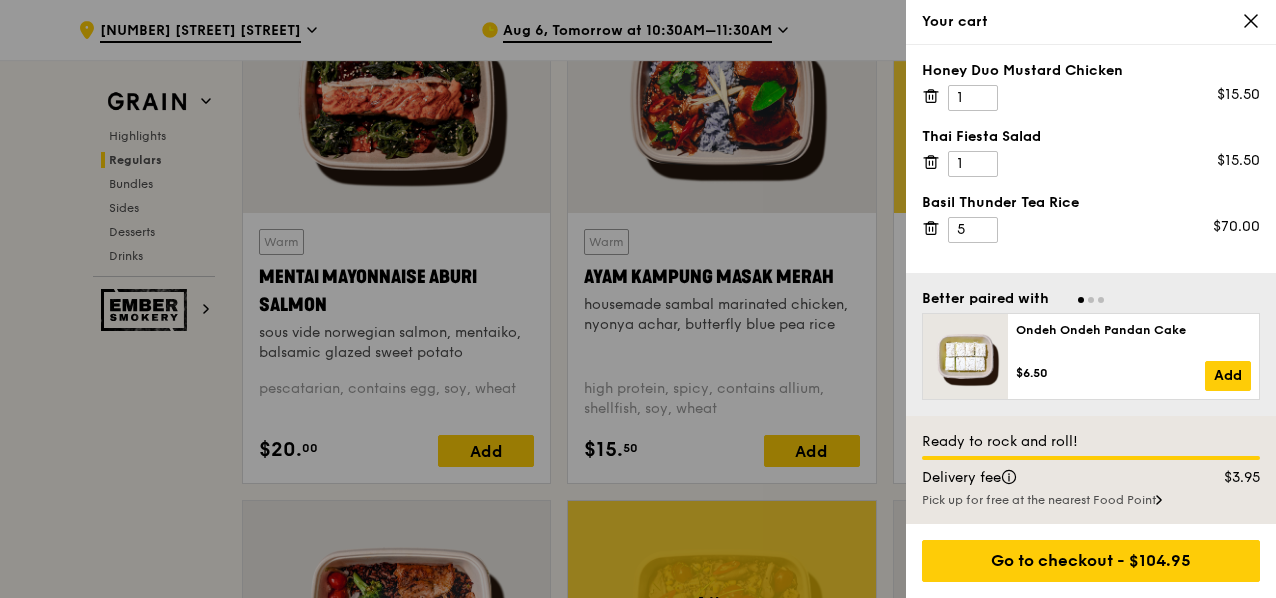 click at bounding box center (638, 299) 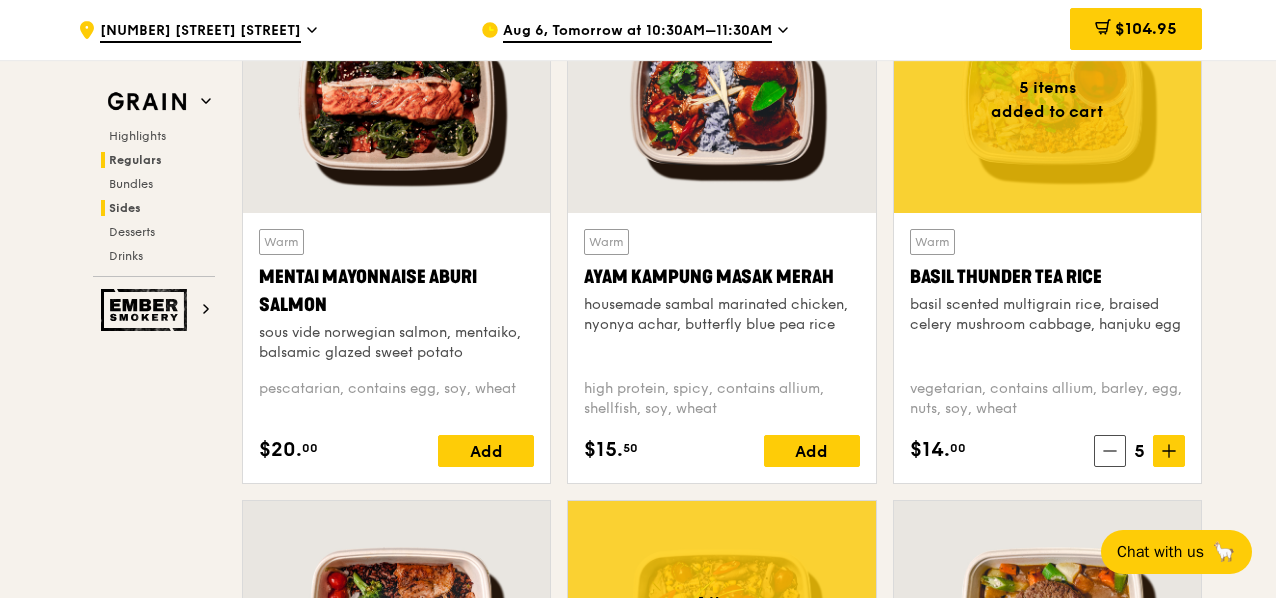 click on "Sides" at bounding box center [125, 208] 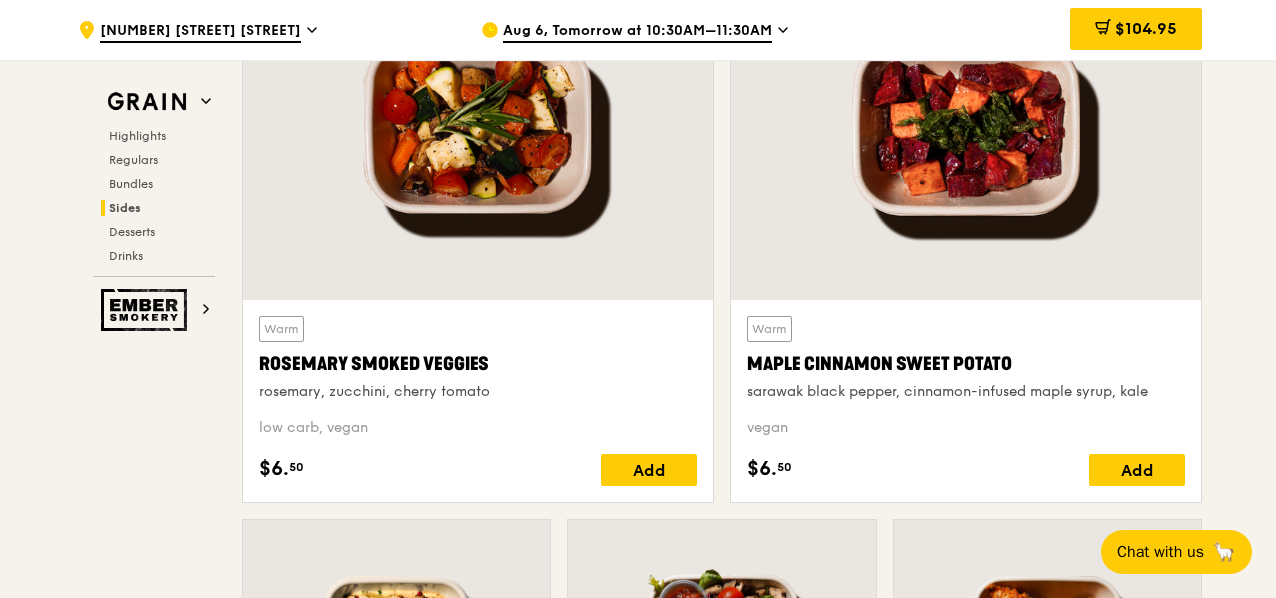 scroll, scrollTop: 4654, scrollLeft: 0, axis: vertical 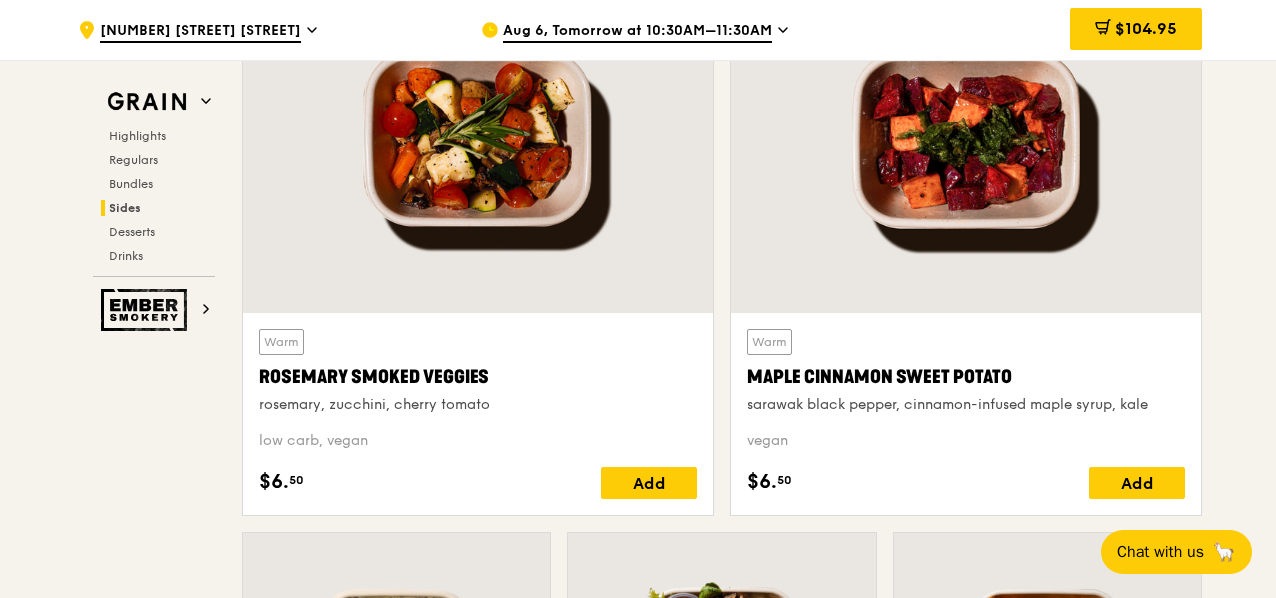 click on ".cls-1 {
fill: none;
stroke: #fff;
stroke-linecap: round;
stroke-linejoin: round;
stroke-width: 1.5px;
}
.cls-2 {
fill: #fecc07;
}
.cls-2, .cls-3 {
stroke-width: 0px;
}
.cls-3 {
fill: #fff;
fill-rule: evenodd;
}
[NUMBER] [STREET] [STREET]
[DATE], [TIME]–[TIME]
[PRICE]
[NUMBER]
Grain
Highlights
Regulars
Bundles
Sides
Desserts
Drinks
Ember Smokery
Meet the new Grain The Grain that loves to play. With ingredients. Flavours. Food. The kitchen is our happy place, where we experiment and cook up wholesome dishes that surprise and delight. And at the end of every Grain meal comes: “What will we  eat next?”
Highlights" at bounding box center (638, -372) 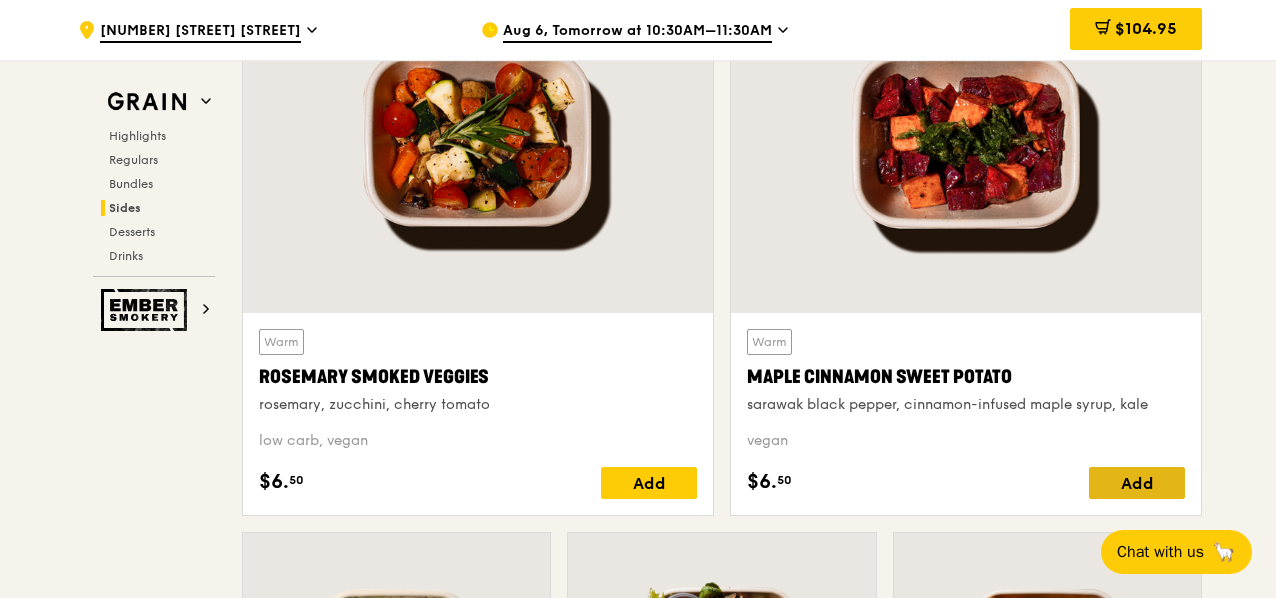 click on "Add" at bounding box center (1137, 483) 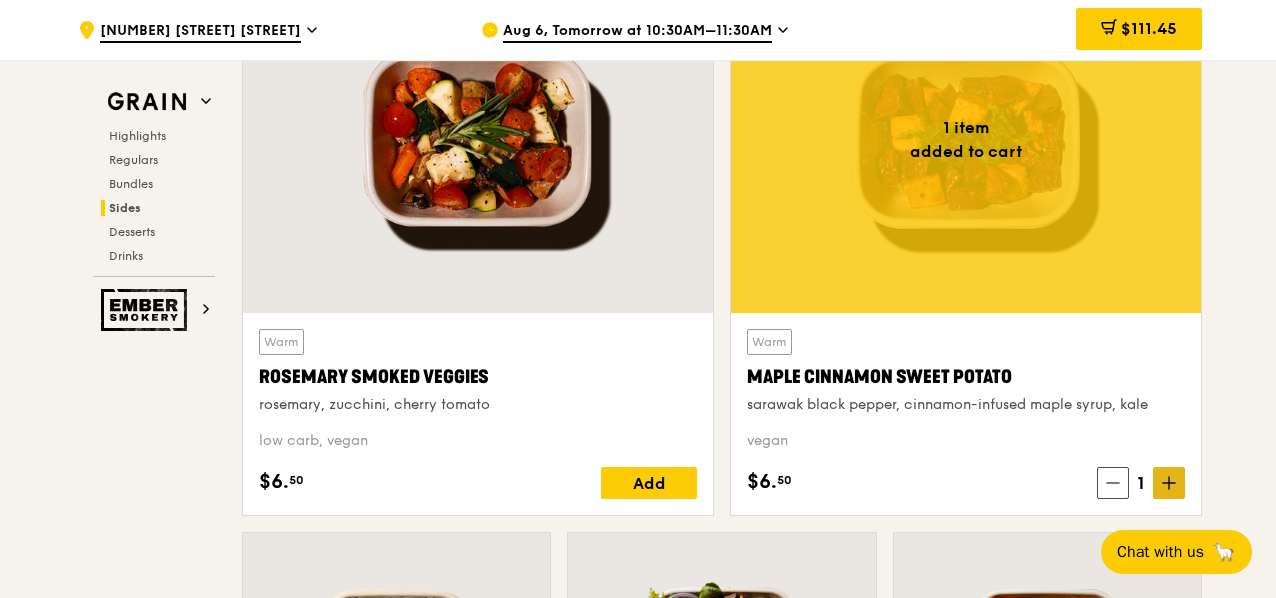 click at bounding box center (1169, 483) 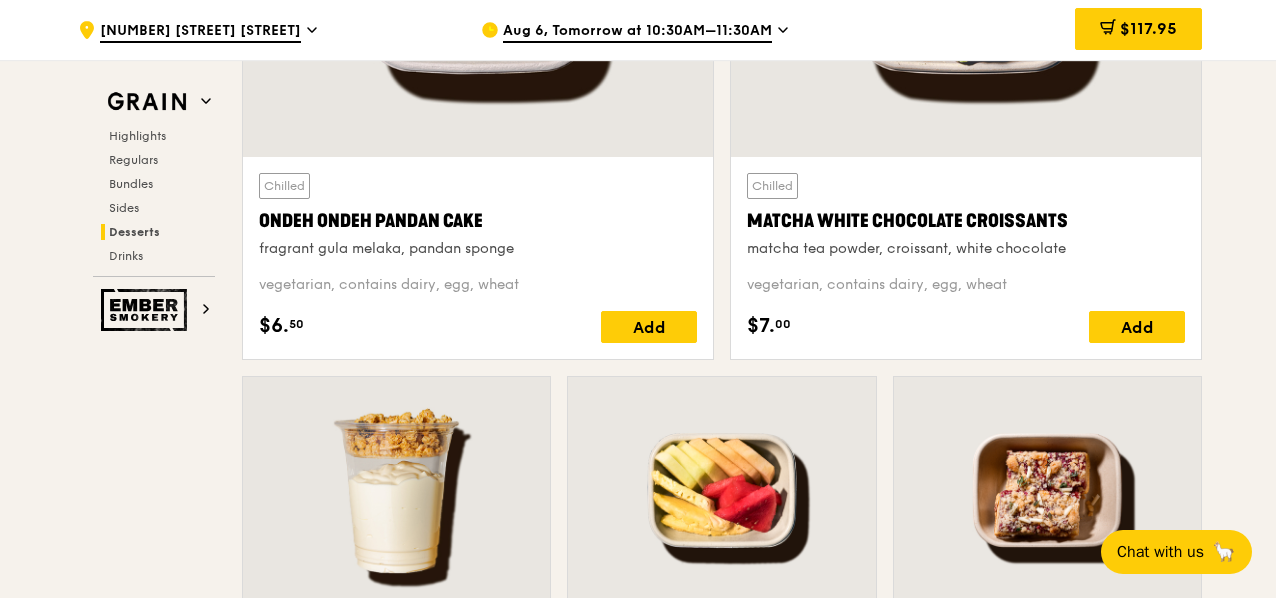 scroll, scrollTop: 6156, scrollLeft: 0, axis: vertical 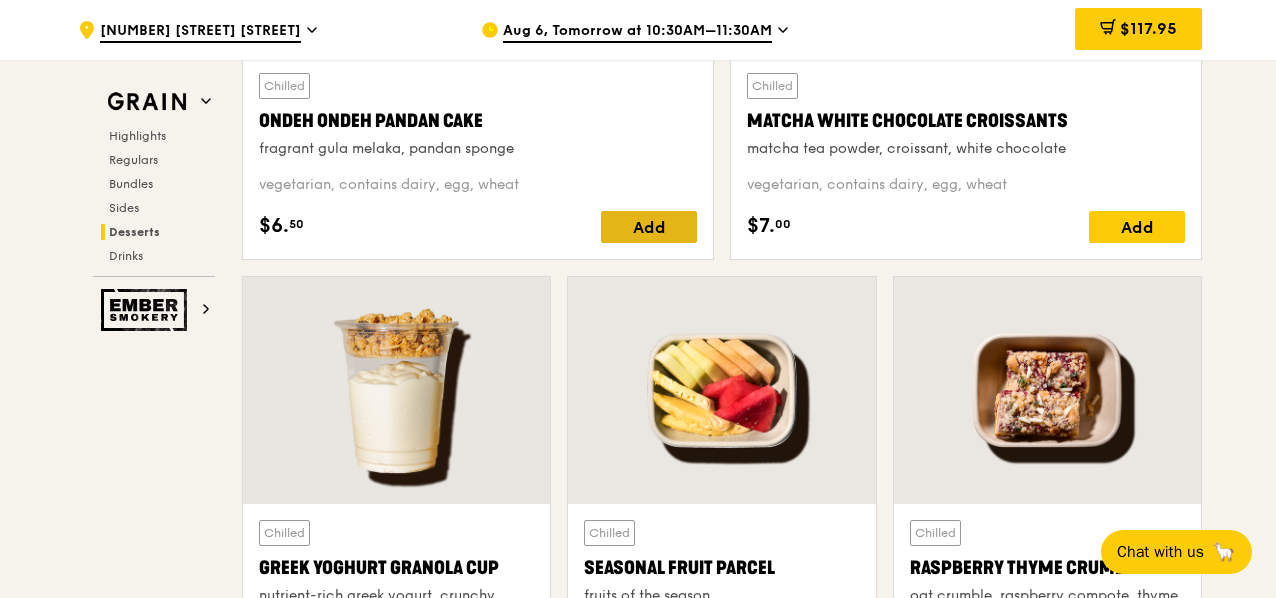 click on "Add" at bounding box center (649, 227) 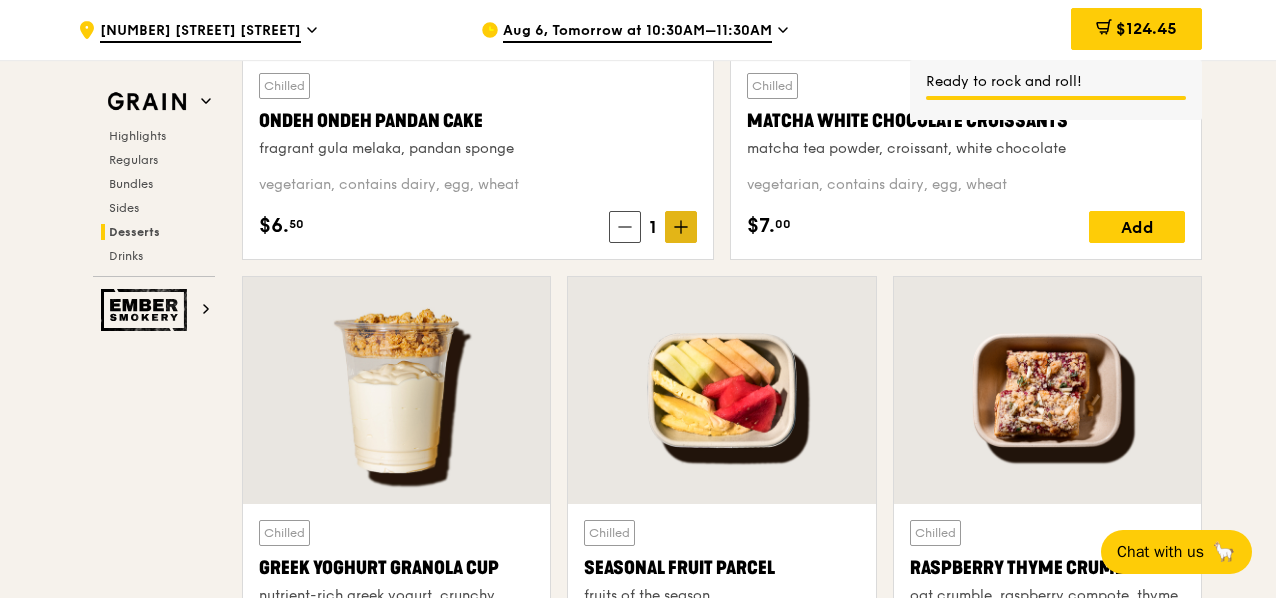 click at bounding box center [681, 227] 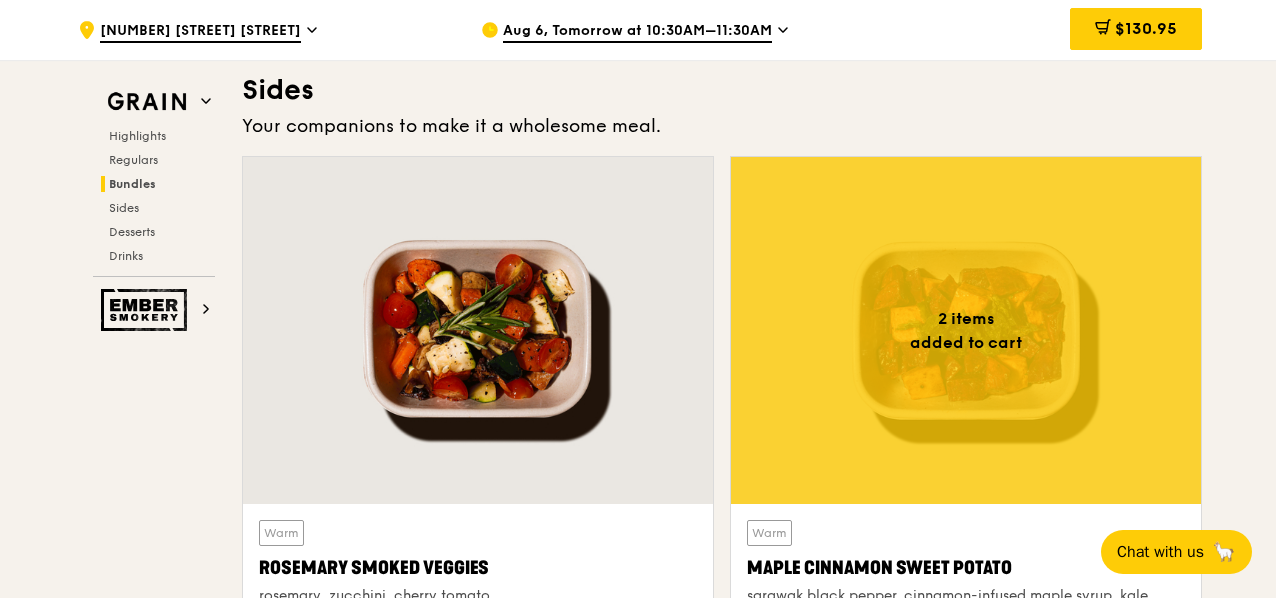 scroll, scrollTop: 4454, scrollLeft: 0, axis: vertical 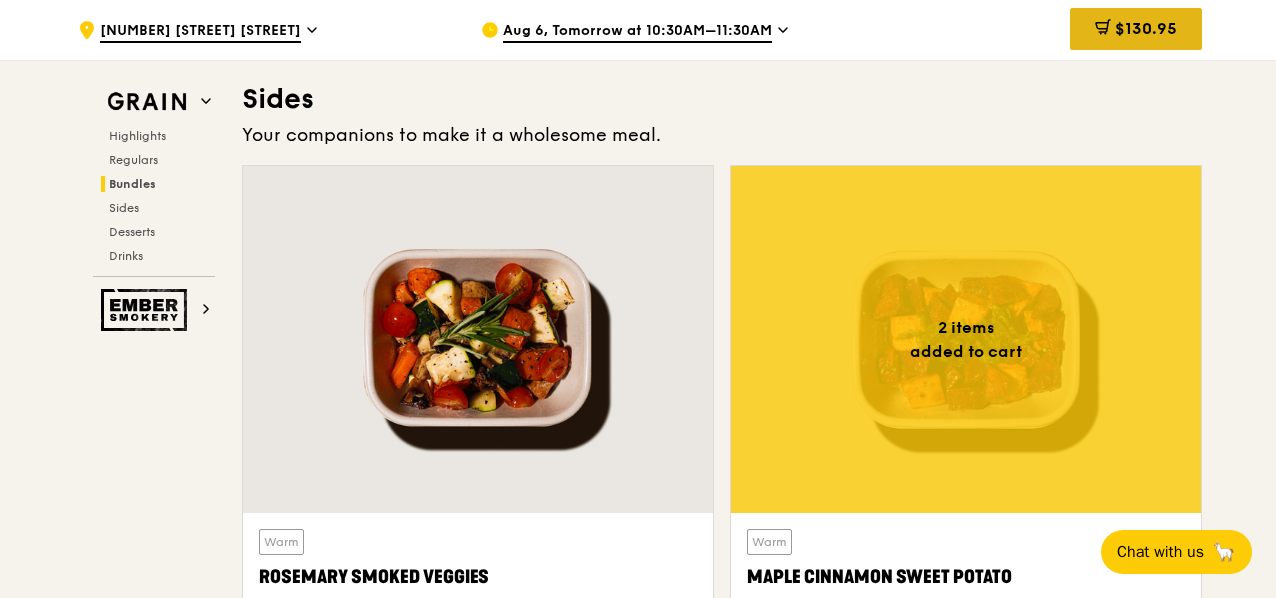 click on "$130.95" at bounding box center [1146, 28] 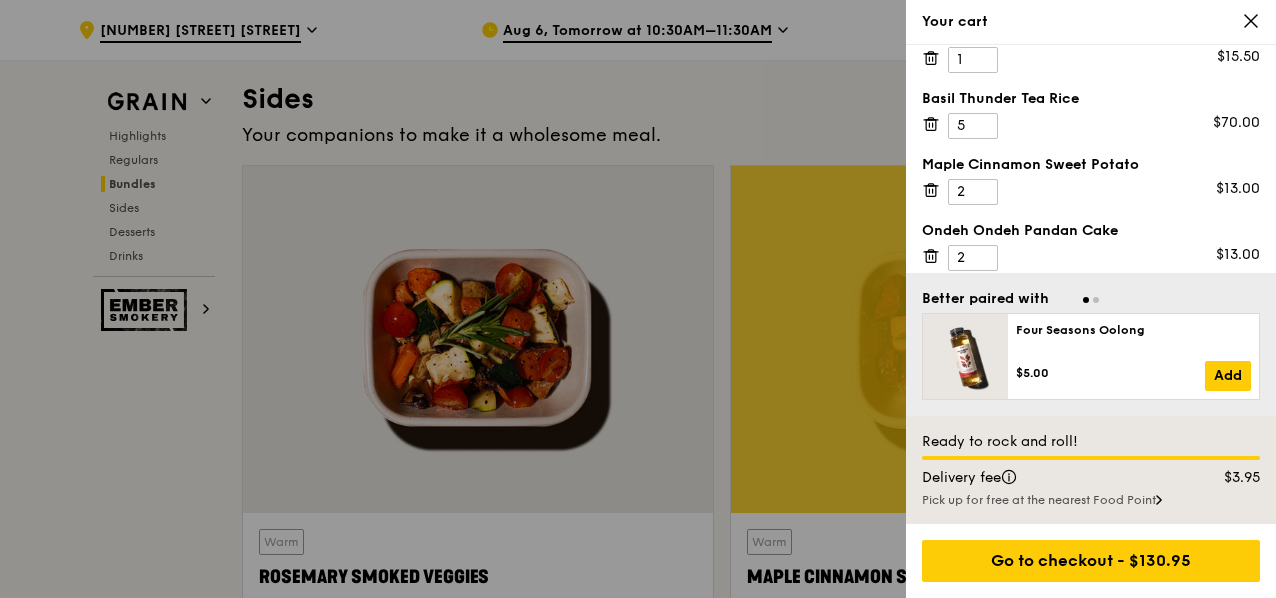 scroll, scrollTop: 117, scrollLeft: 0, axis: vertical 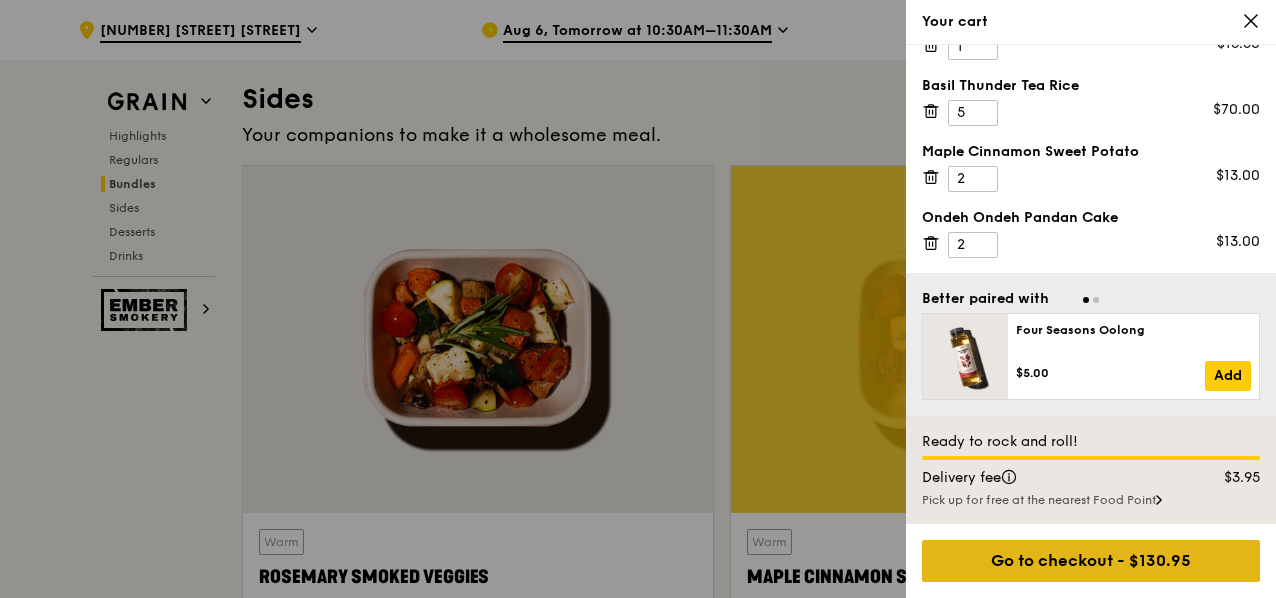 click on "Go to checkout - $130.95" at bounding box center [1091, 561] 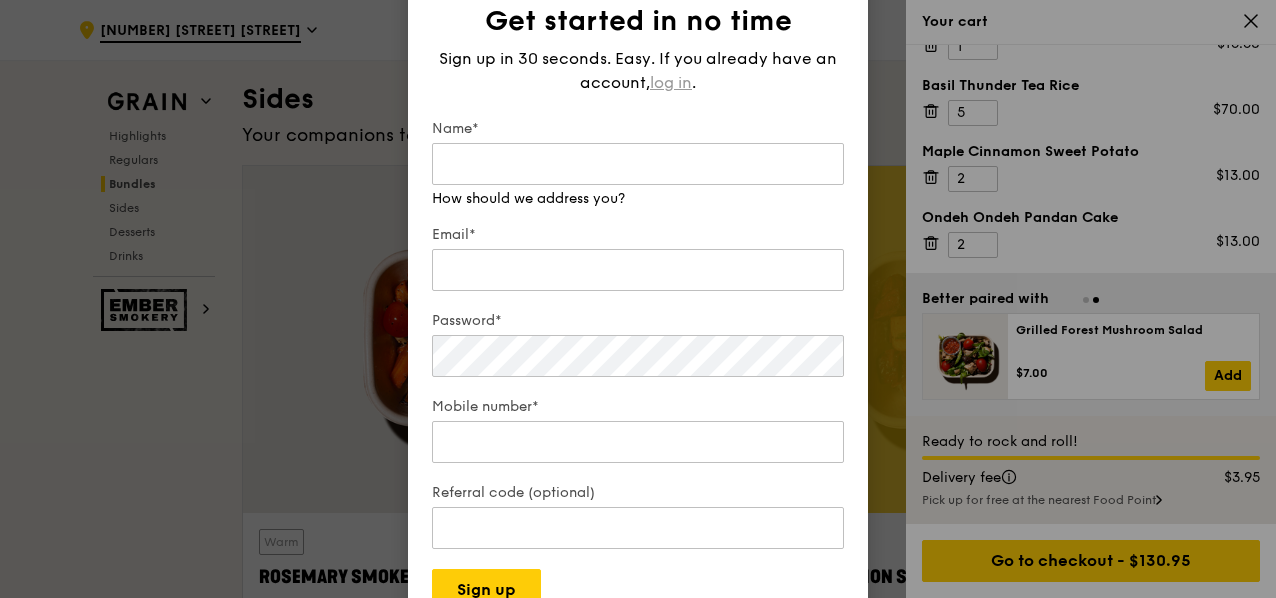 click on "log in" at bounding box center (671, 83) 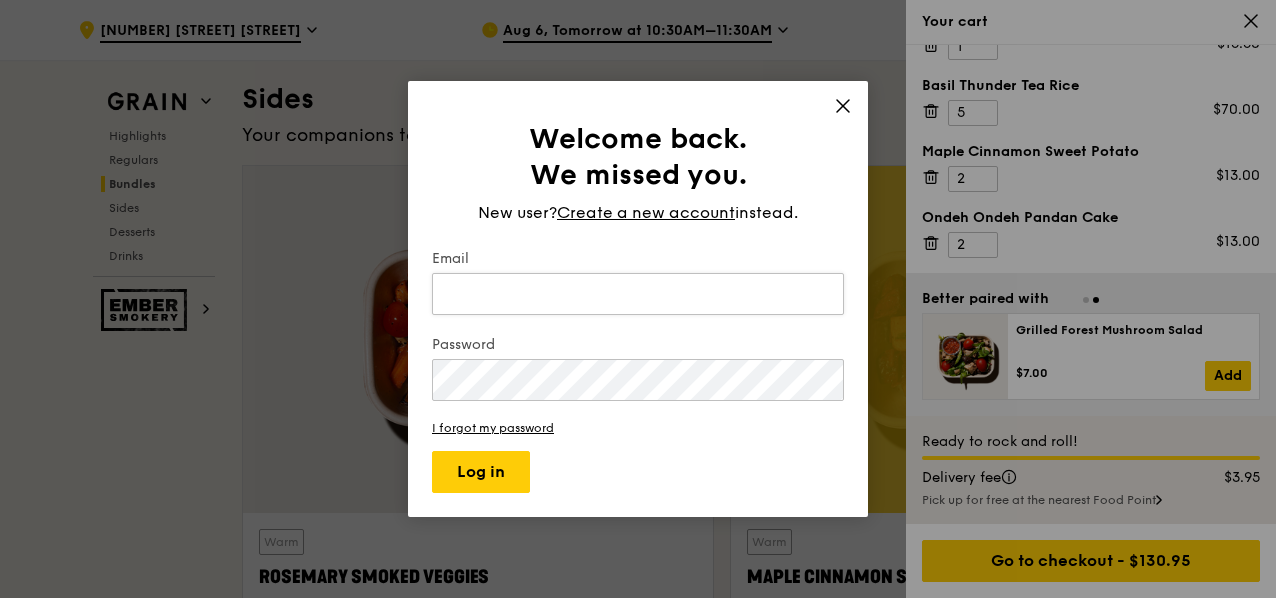 click on "Email" at bounding box center (638, 294) 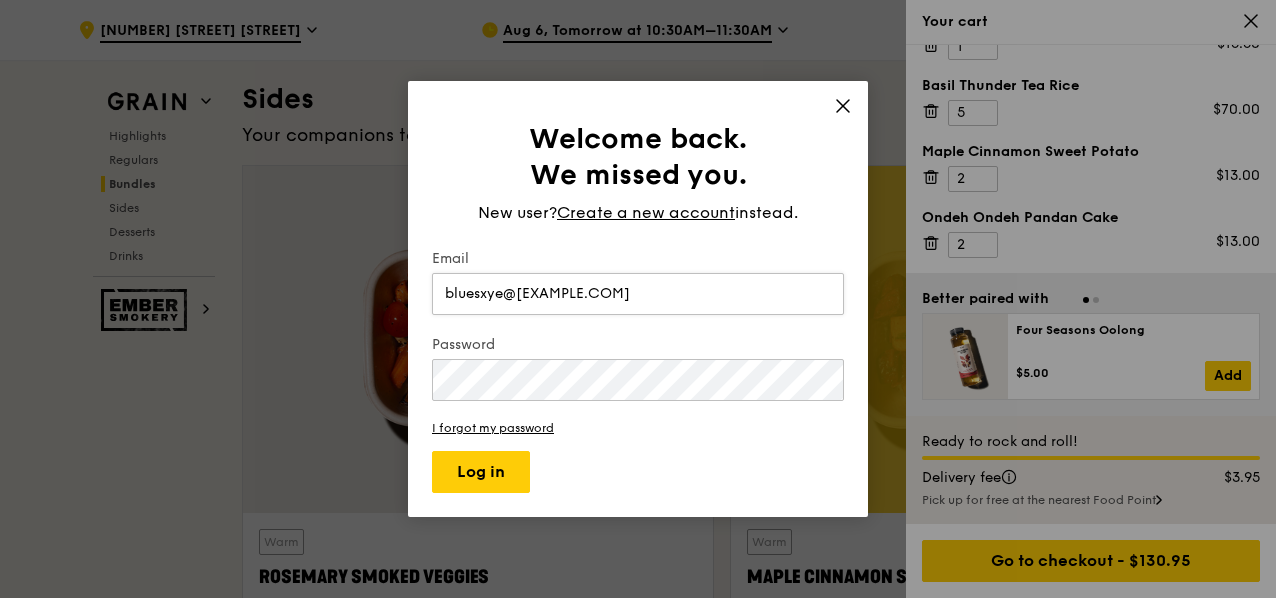 type on "bluesxye@[EXAMPLE.COM]" 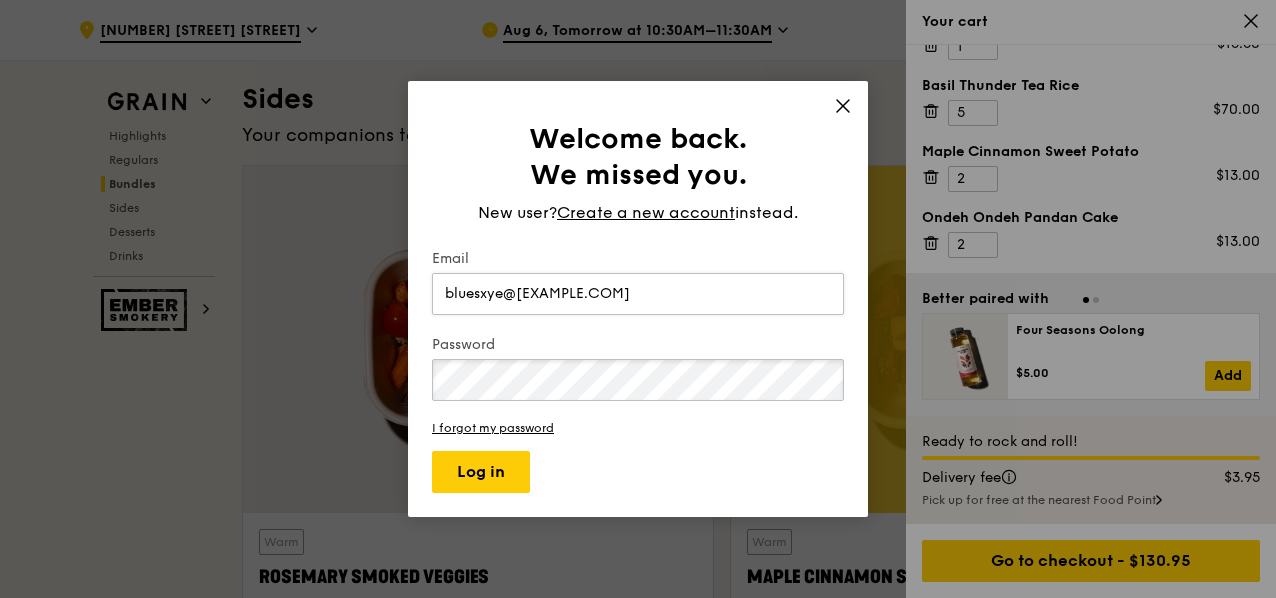 click on "Log in" at bounding box center (481, 472) 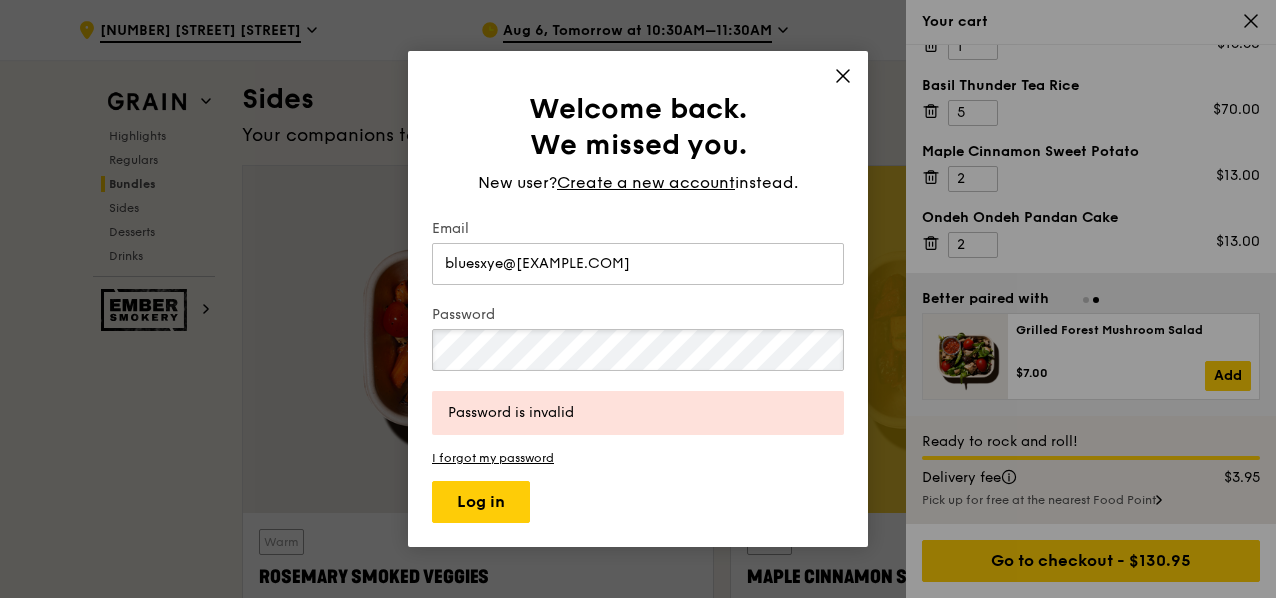 click on "Welcome back. We missed you. New user?
Create a new account
instead.
Email
bluesxye@[EXAMPLE.COM]
Password
Password  is invalid
I forgot my password
Log in" at bounding box center (638, 299) 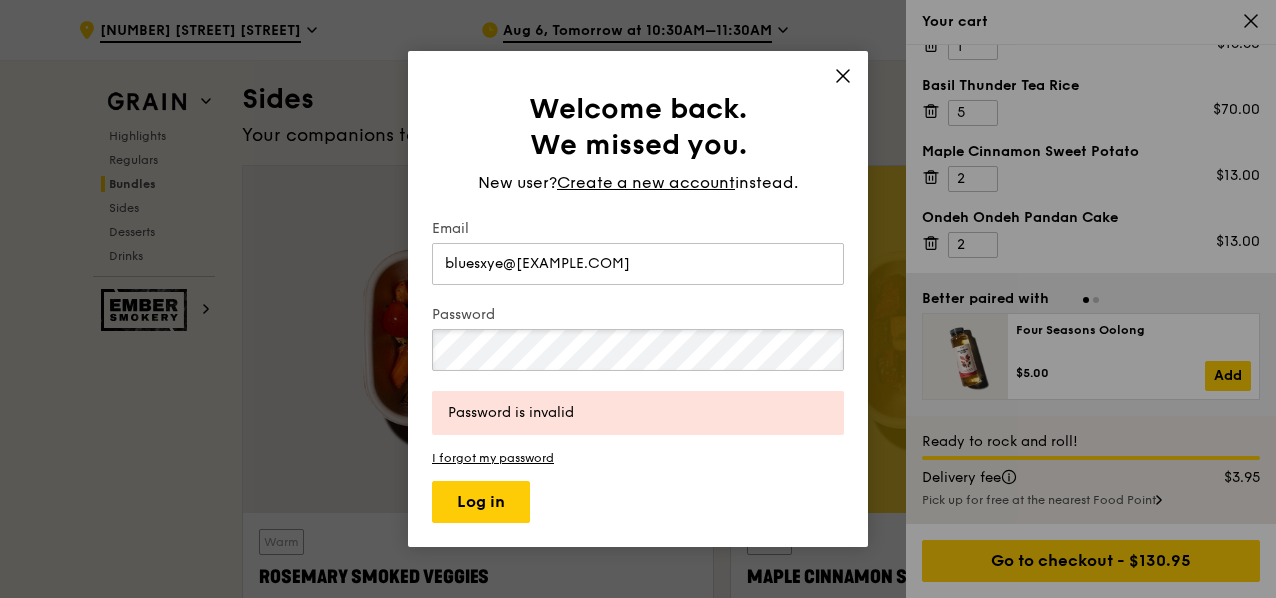 click on "Log in" at bounding box center (481, 502) 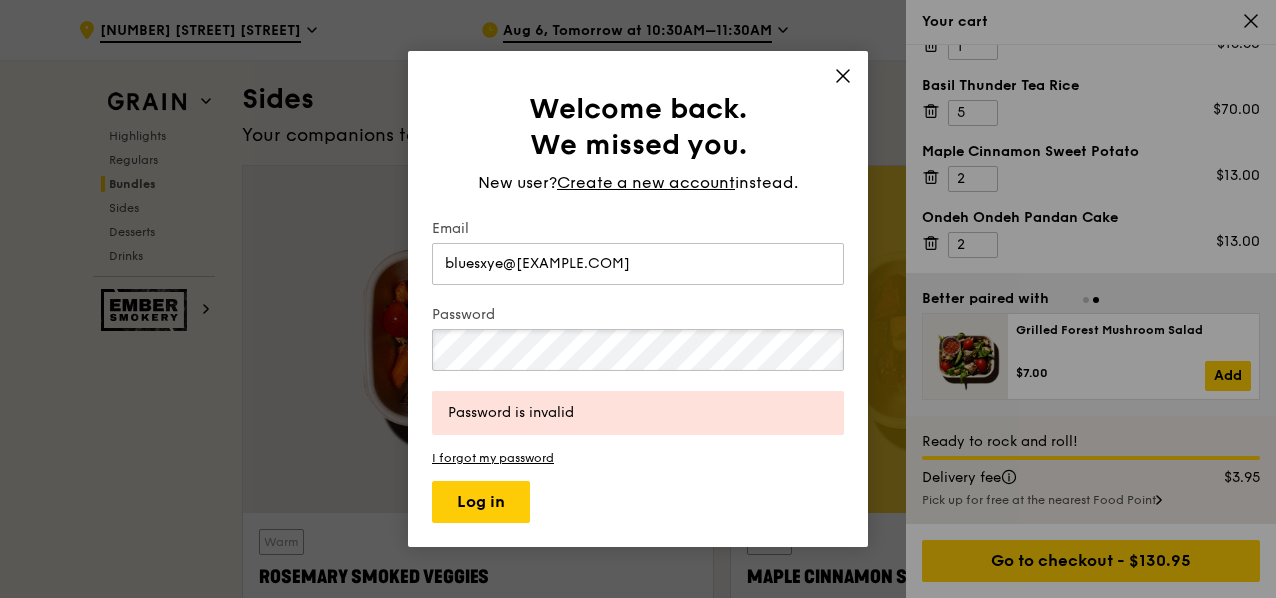 click on "Log in" at bounding box center (481, 502) 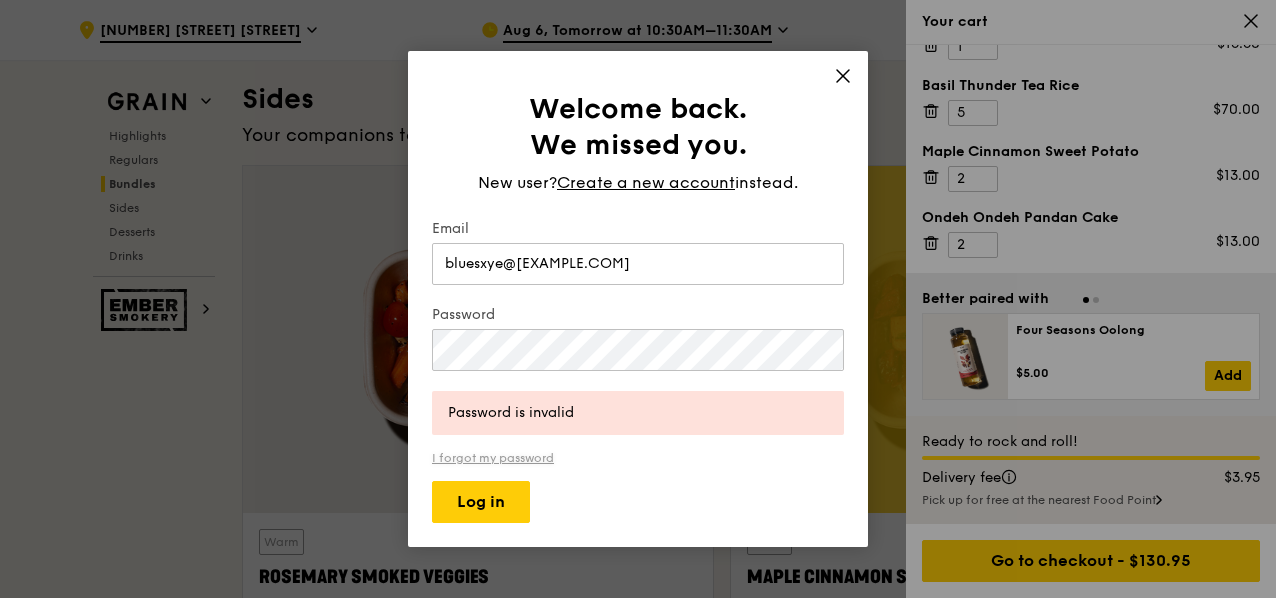 click on "I forgot my password" at bounding box center (638, 458) 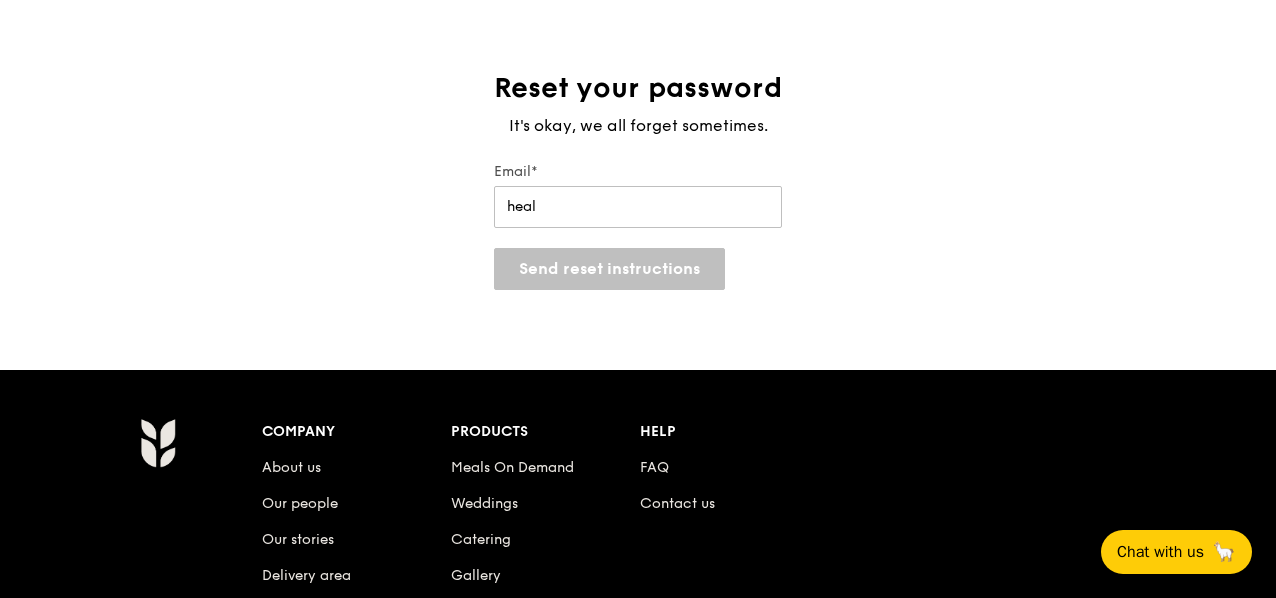 scroll, scrollTop: 67, scrollLeft: 0, axis: vertical 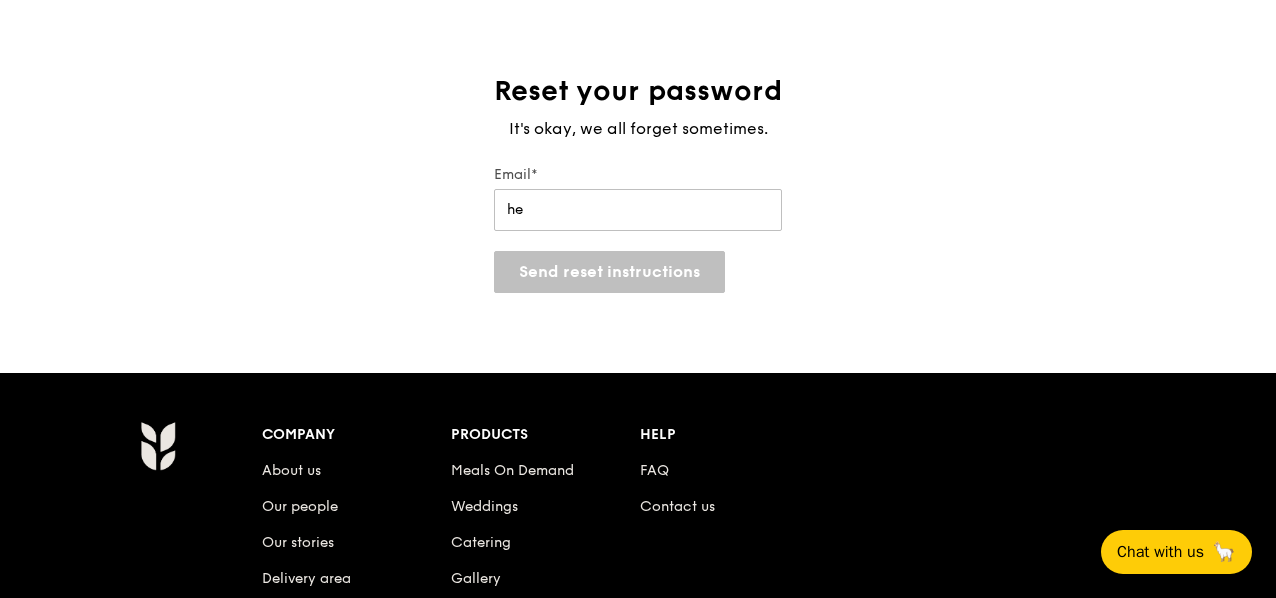 type on "h" 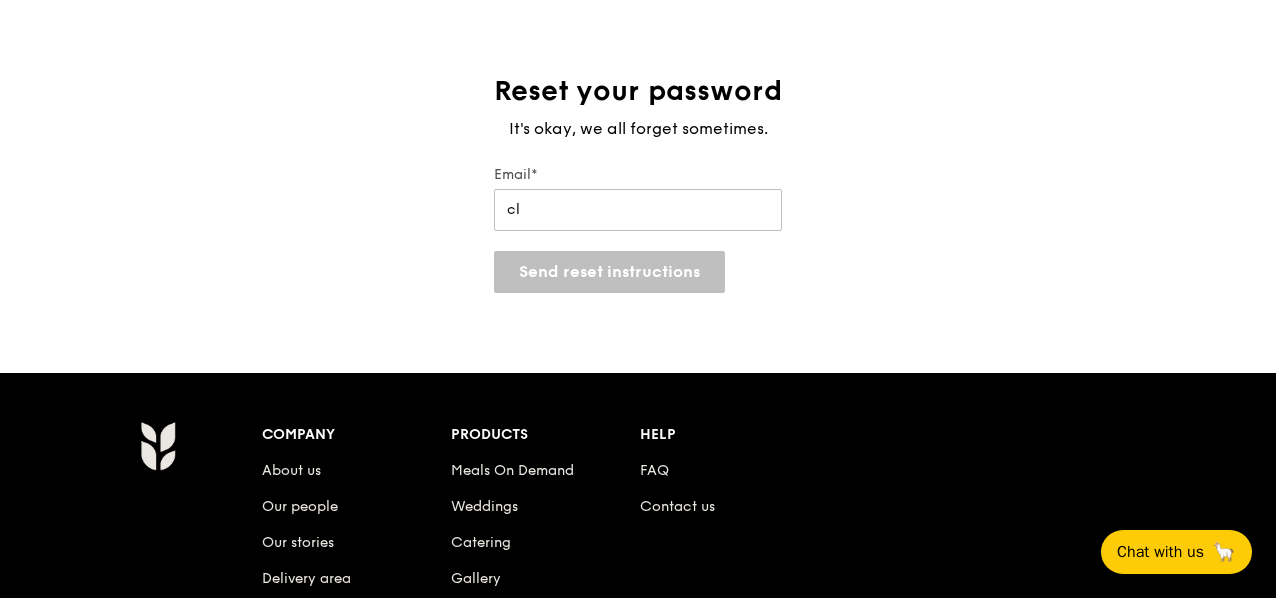 type on "c" 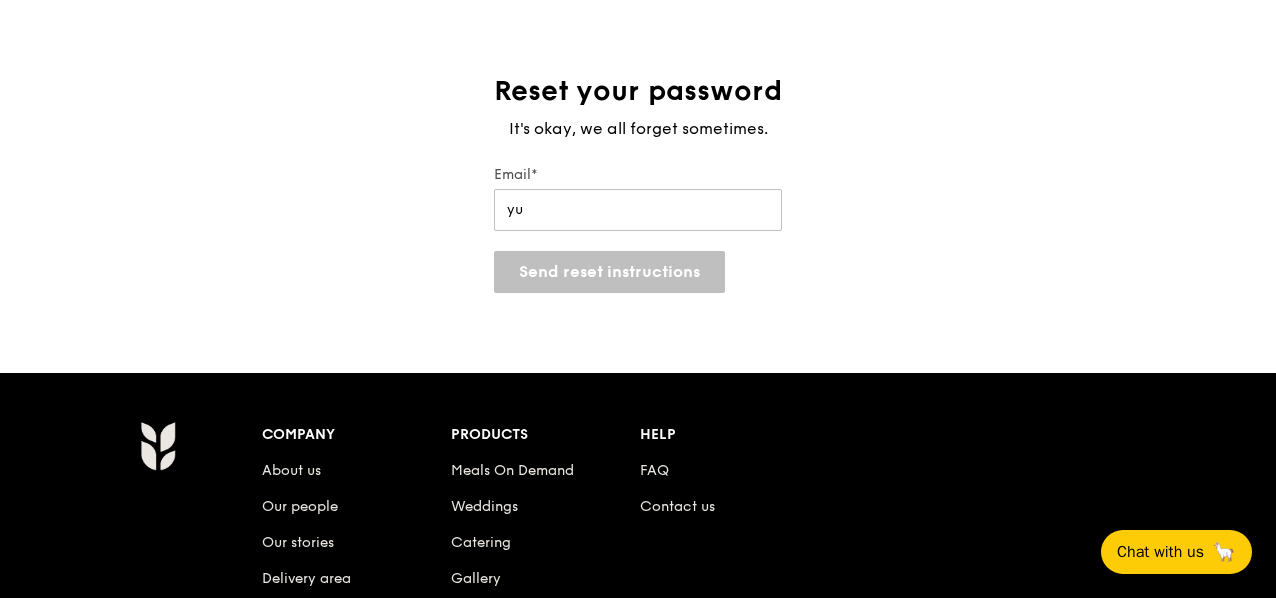 type on "y" 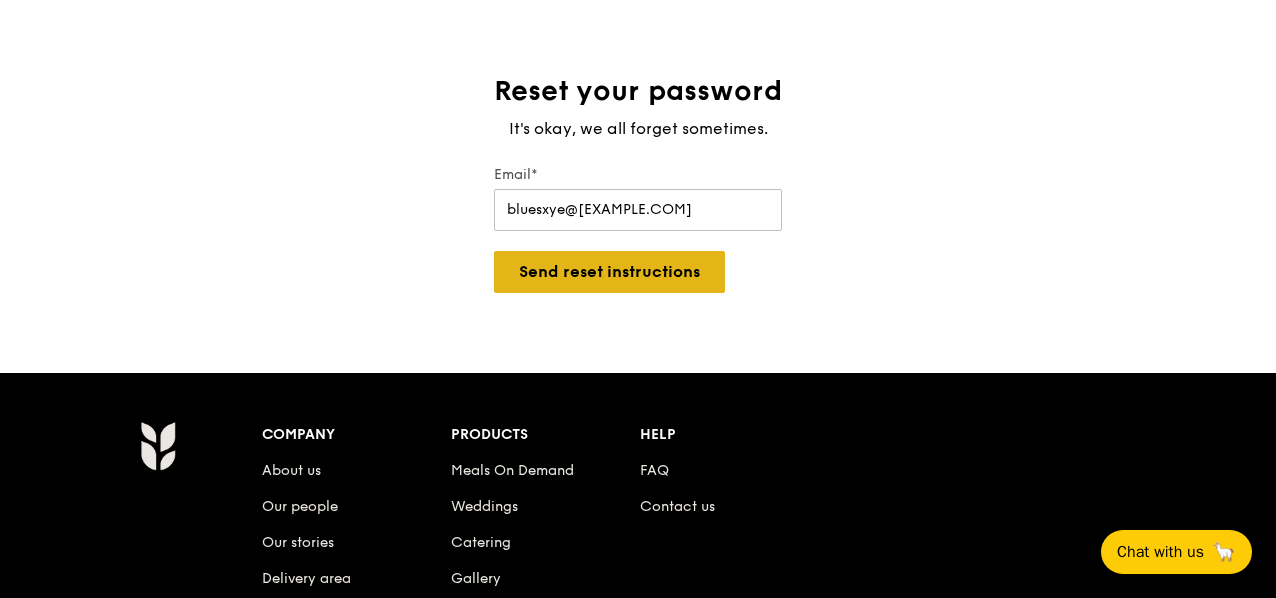 type on "bluesxye@[EXAMPLE.COM]" 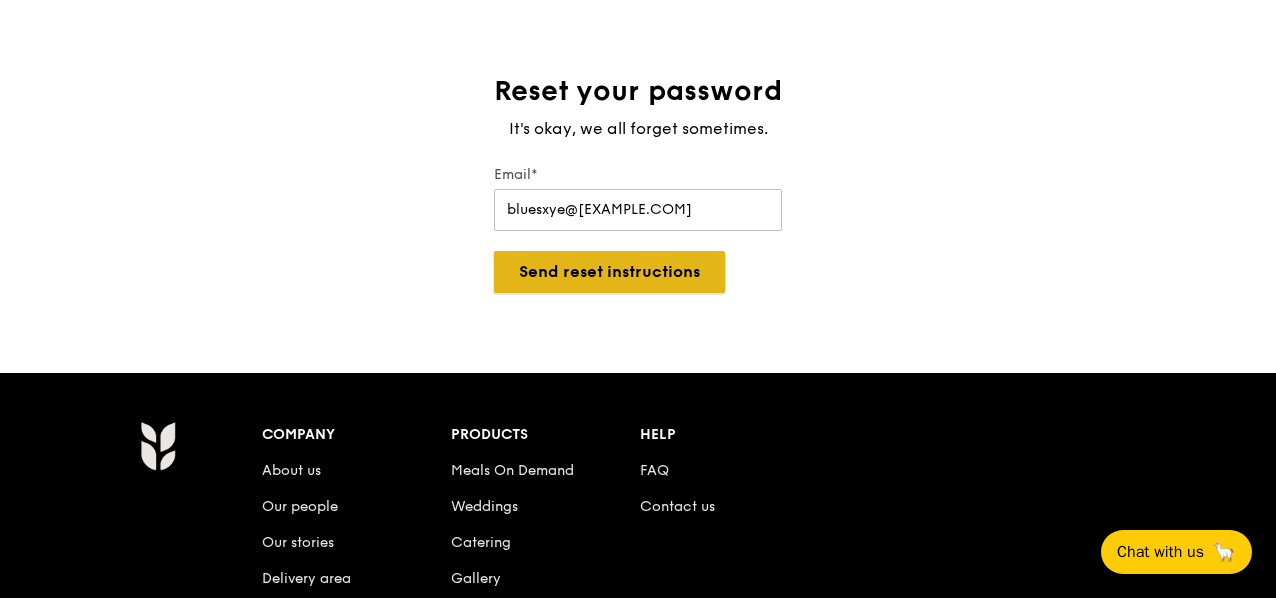 click on "Send reset instructions" at bounding box center (609, 272) 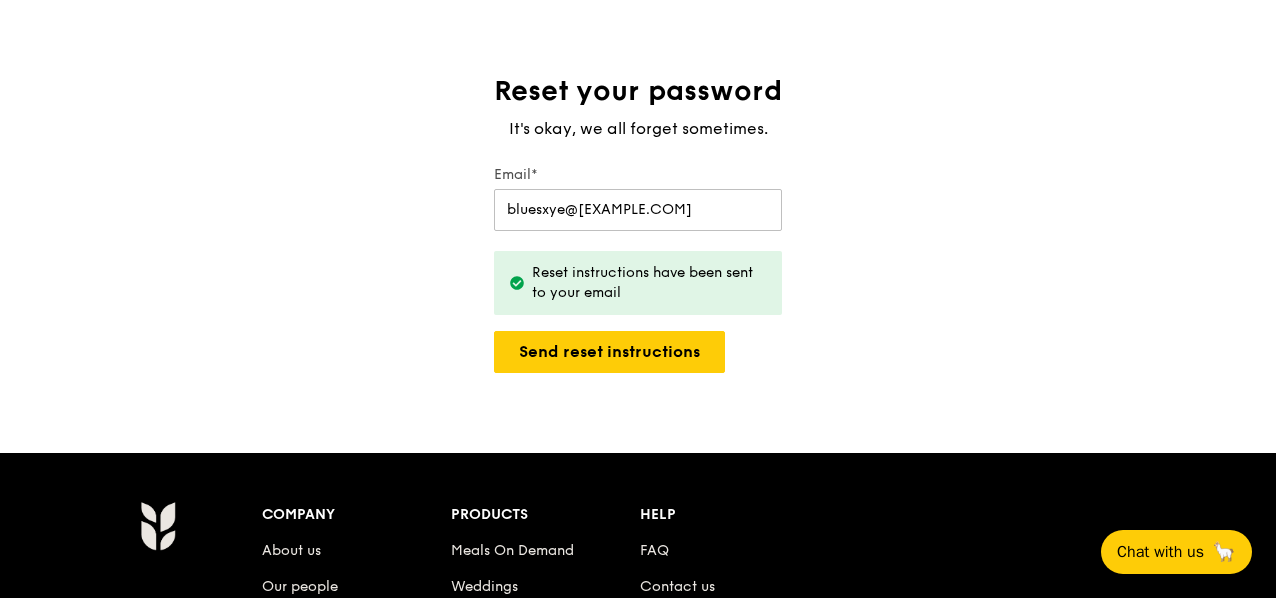 scroll, scrollTop: 0, scrollLeft: 0, axis: both 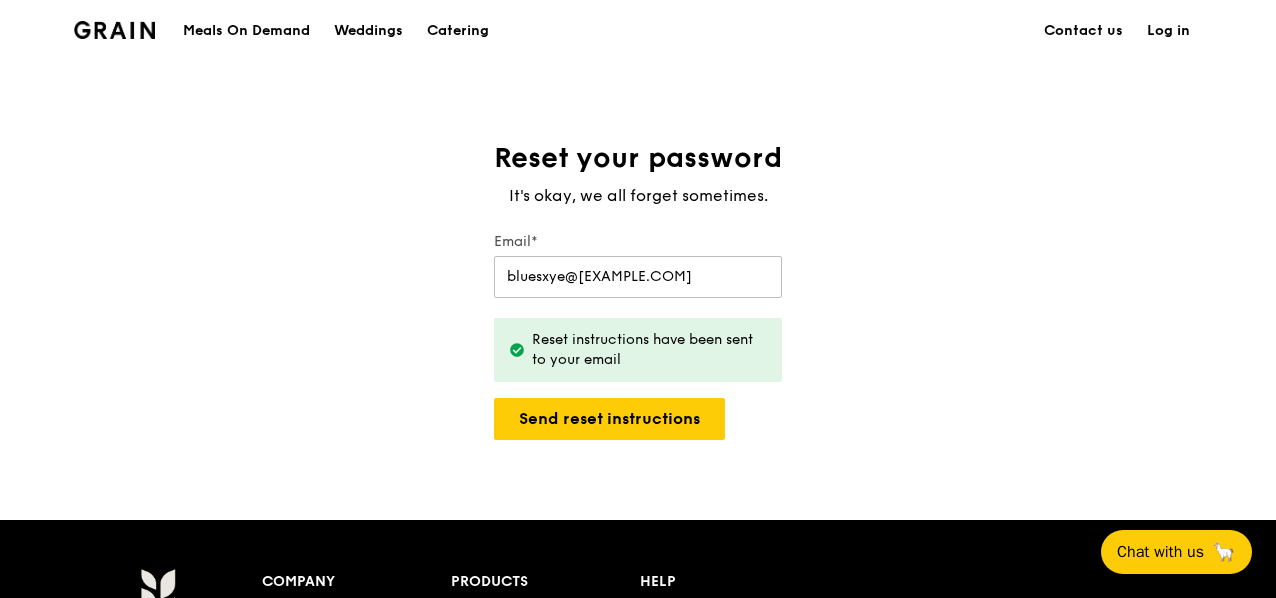 click on "Log in" at bounding box center (1168, 31) 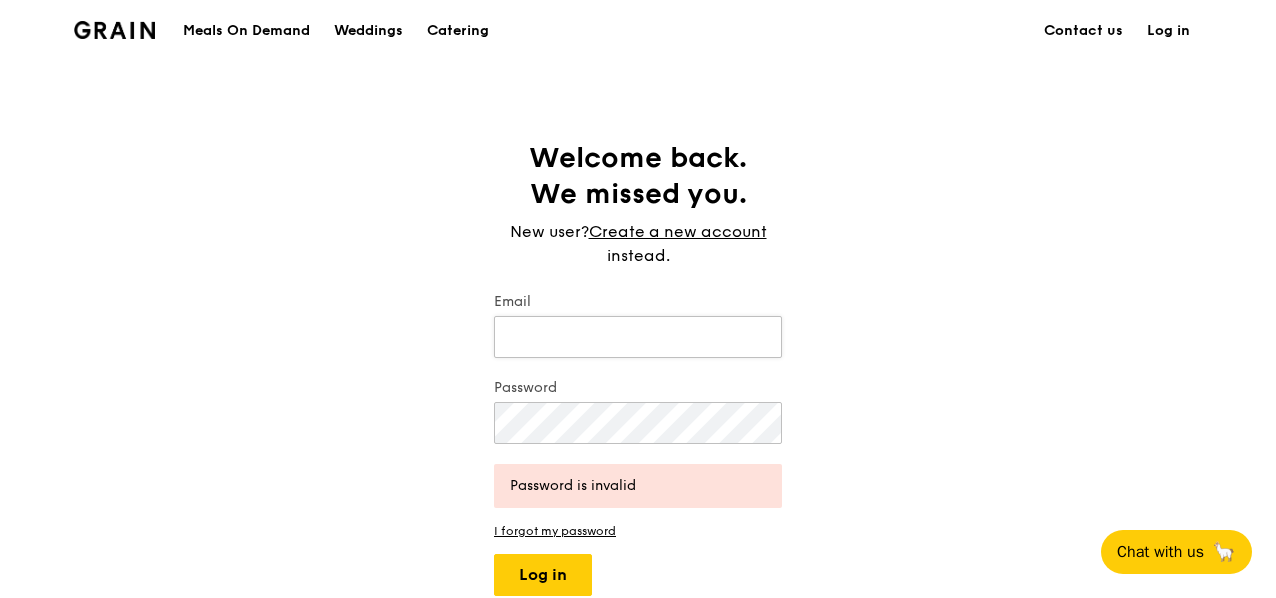 click on "Email" at bounding box center [638, 337] 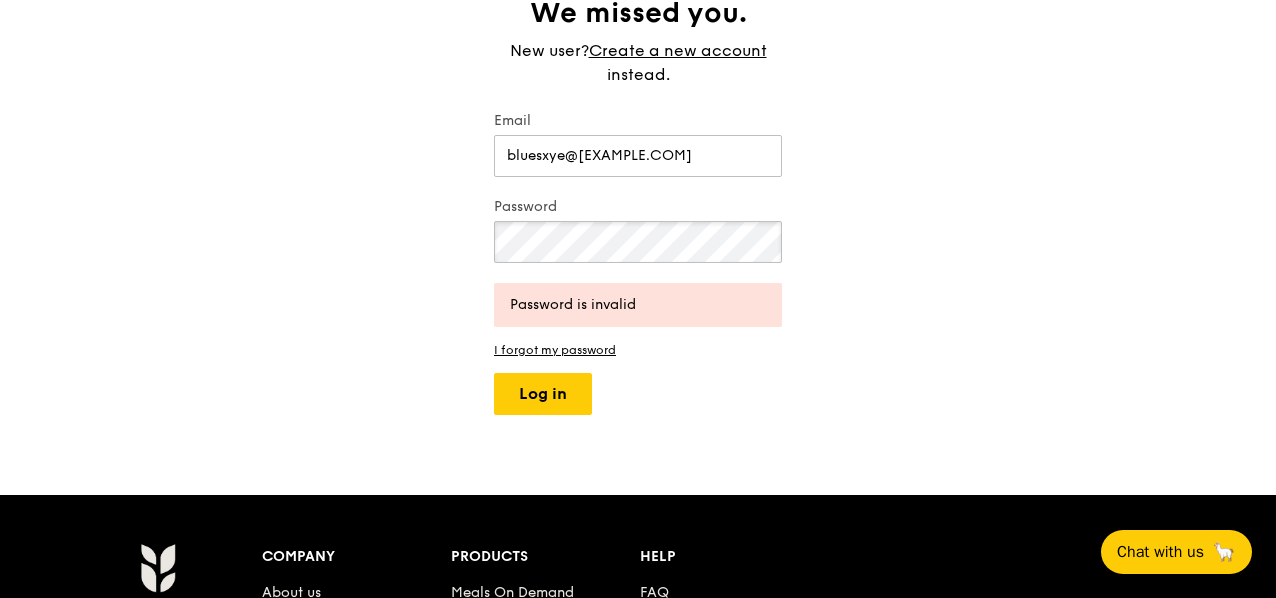 scroll, scrollTop: 200, scrollLeft: 0, axis: vertical 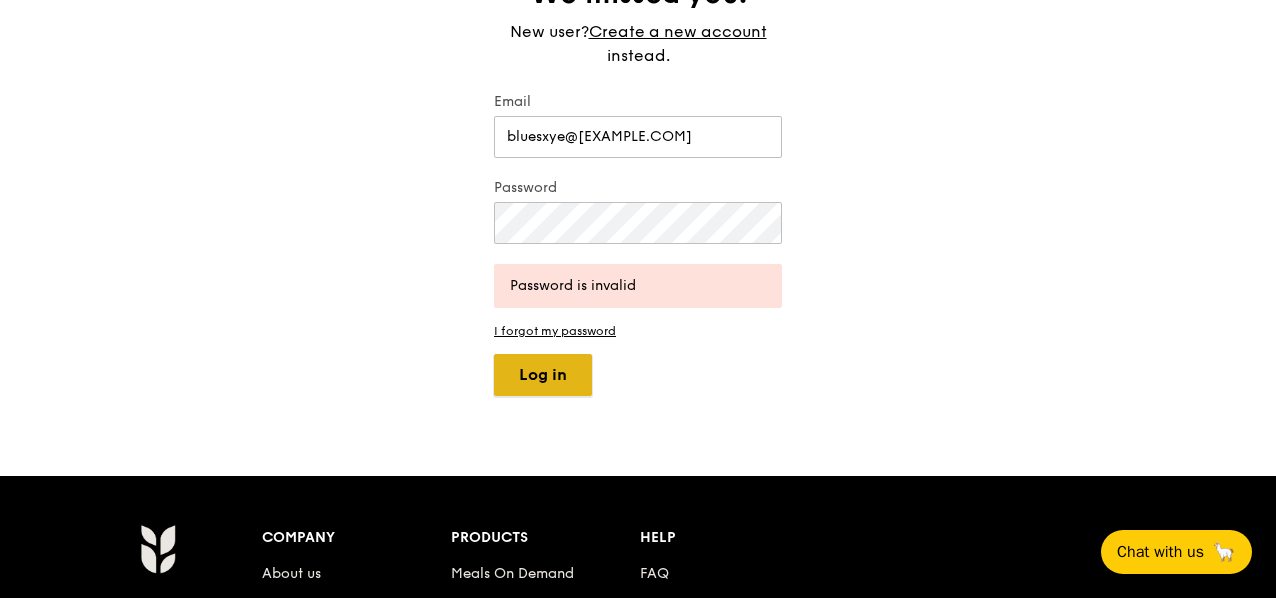 click on "Log in" at bounding box center [543, 375] 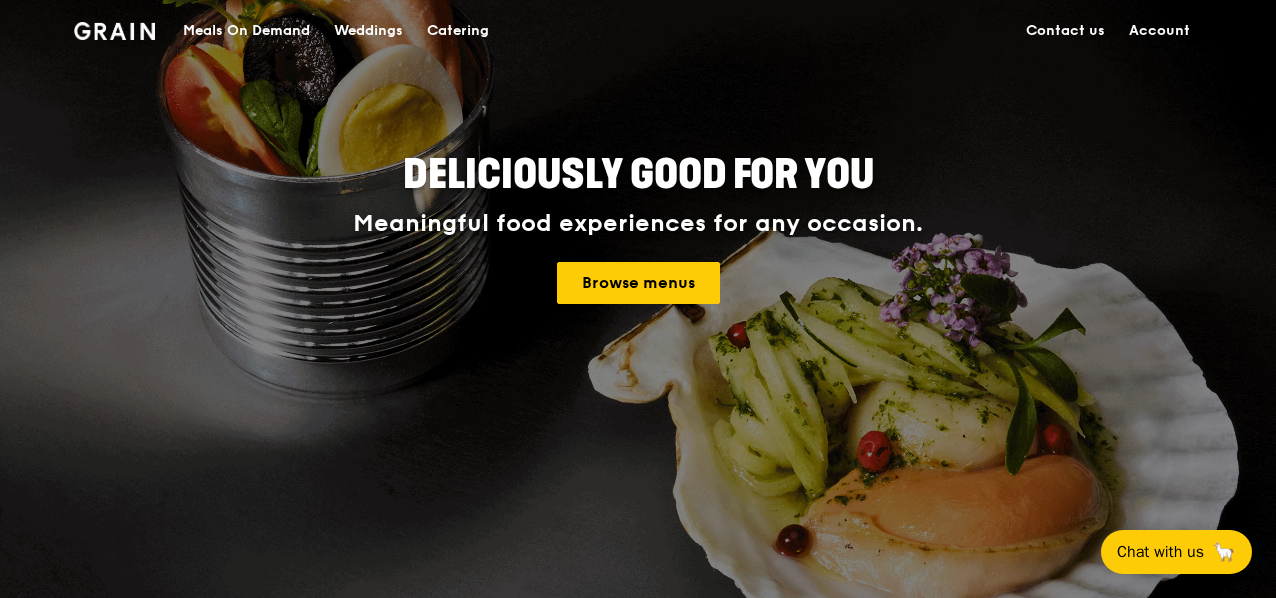 scroll, scrollTop: 0, scrollLeft: 0, axis: both 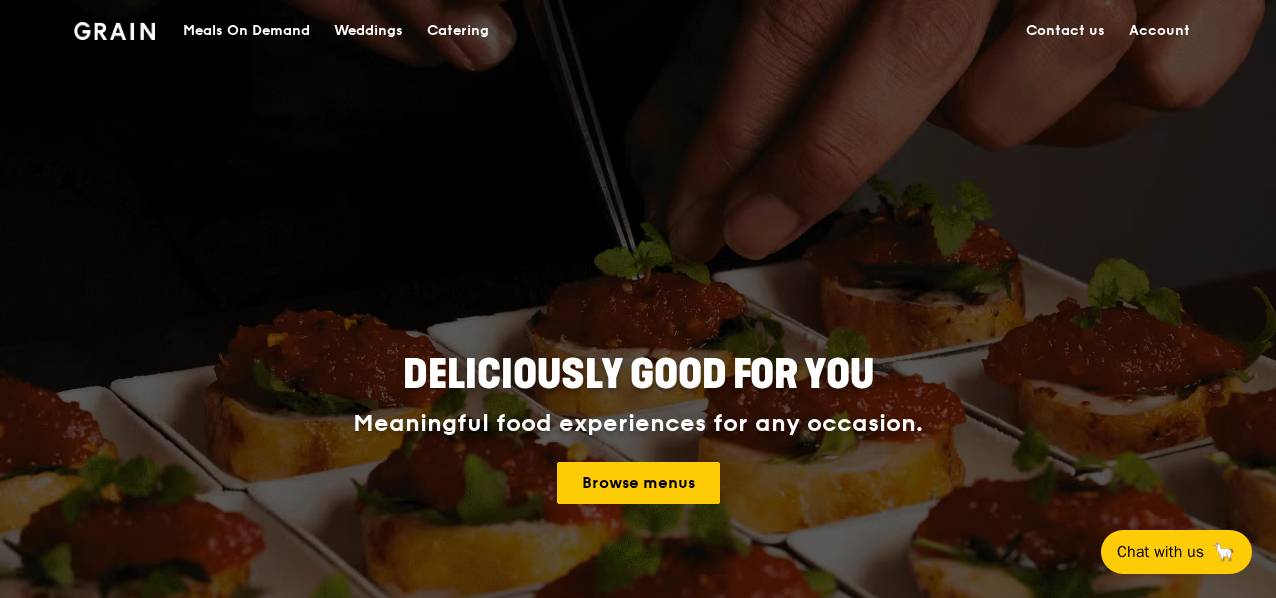 click on "Meals On Demand" at bounding box center [246, 31] 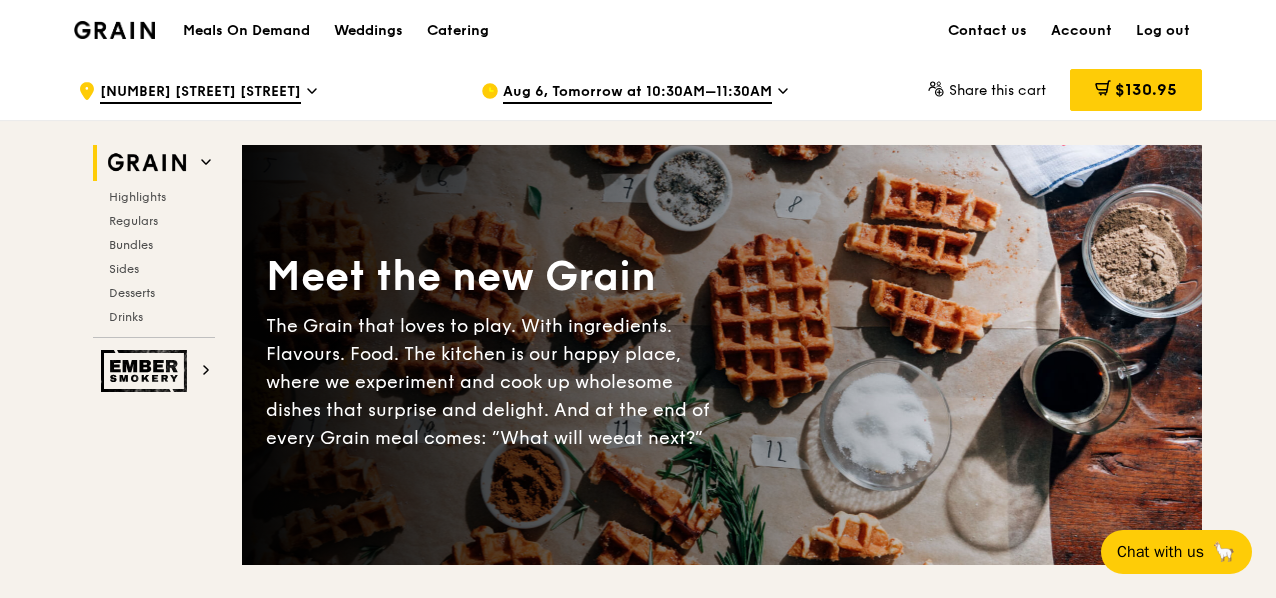 click on "$130.95" at bounding box center (1146, 89) 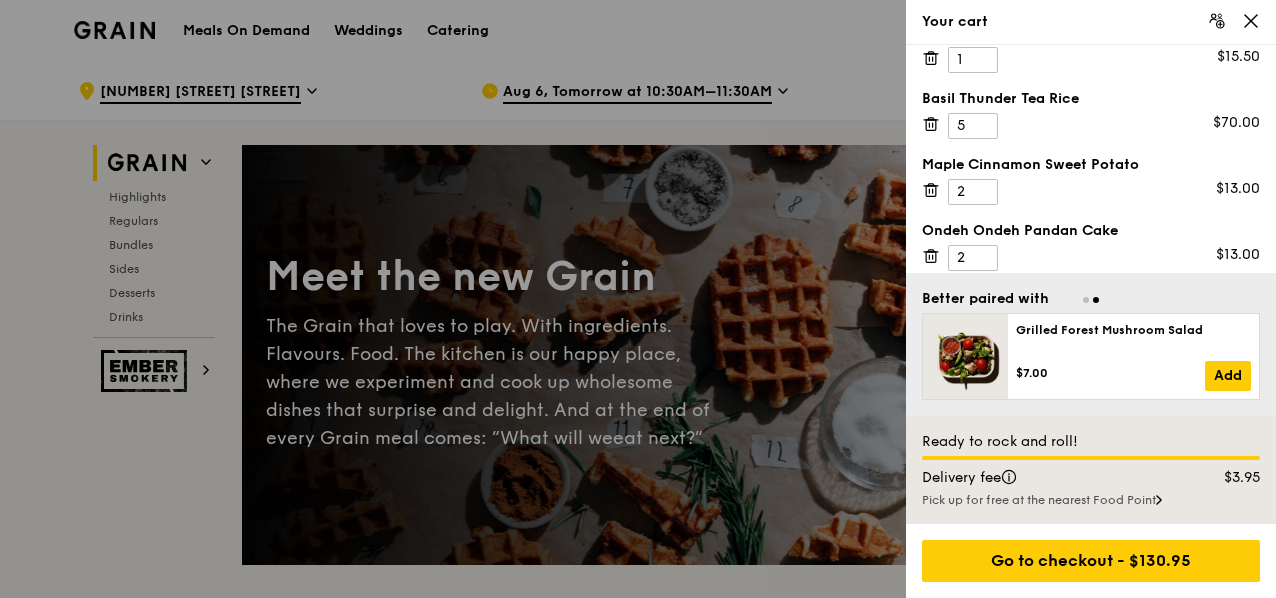 scroll, scrollTop: 117, scrollLeft: 0, axis: vertical 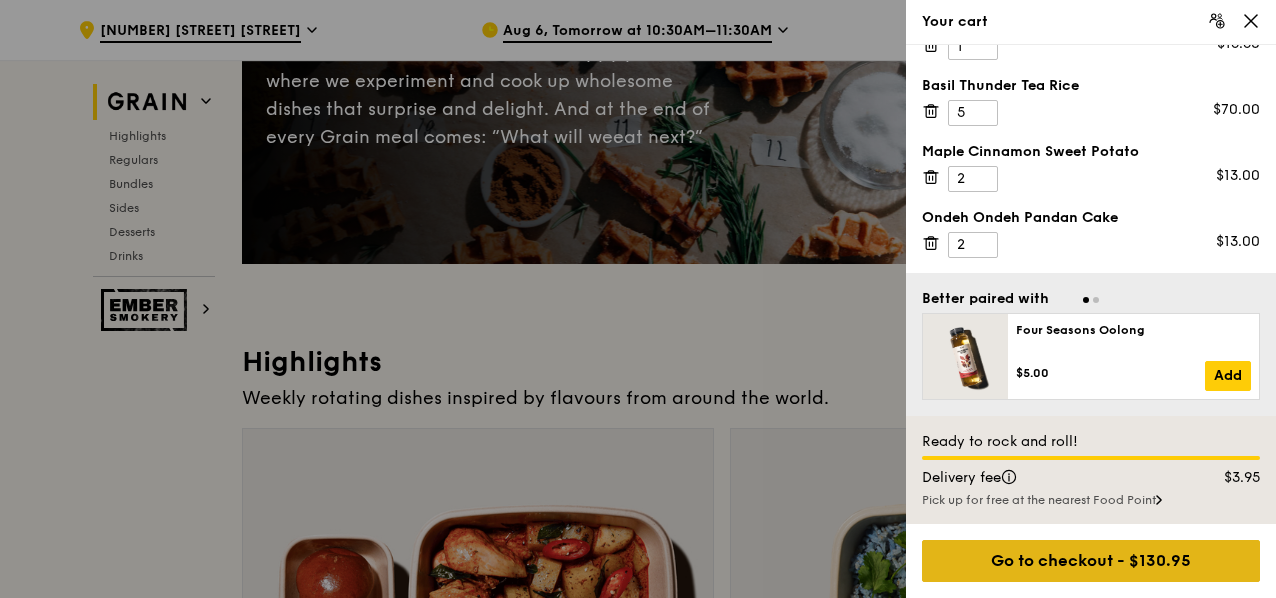click on "Go to checkout - $130.95" at bounding box center (1091, 561) 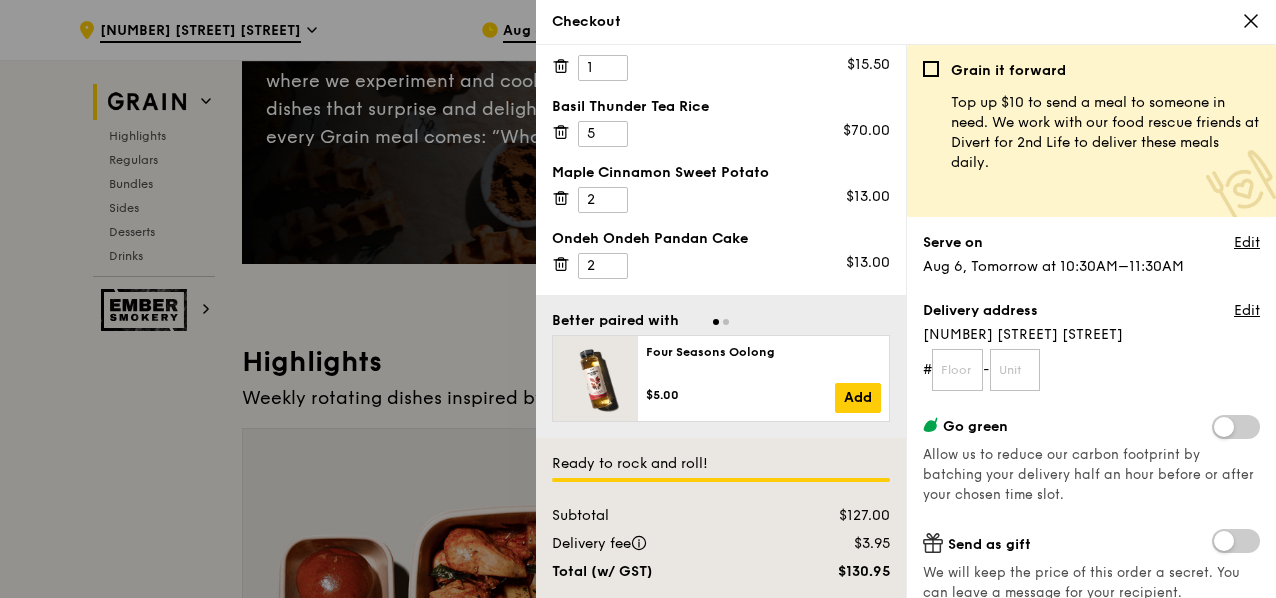 scroll, scrollTop: 95, scrollLeft: 0, axis: vertical 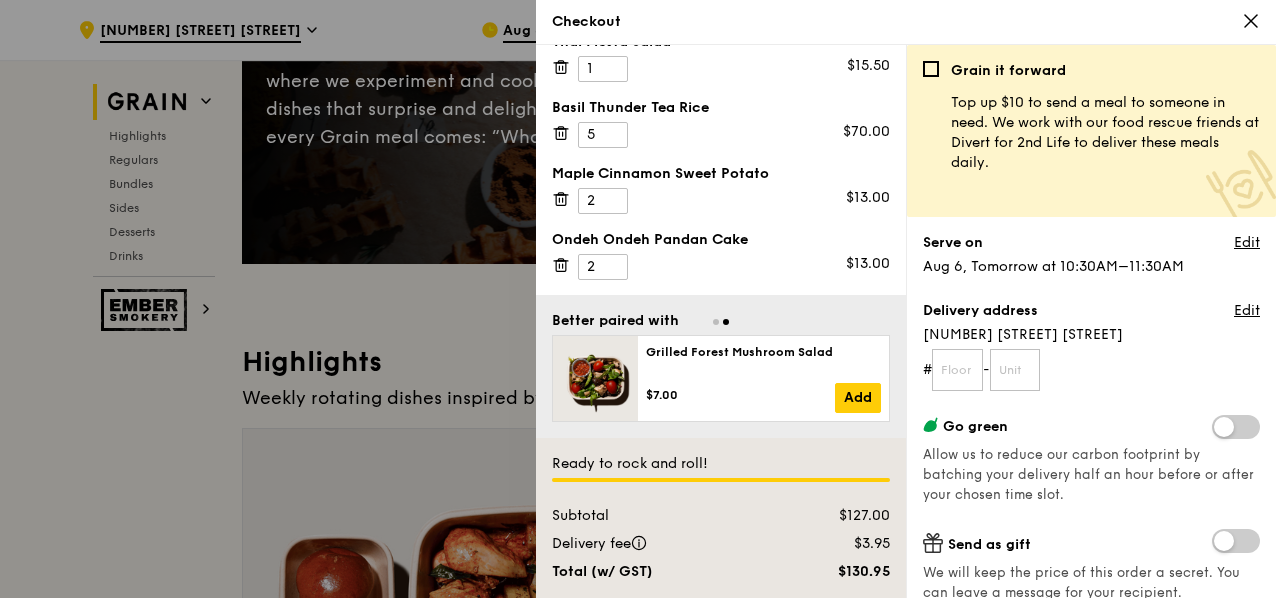 click 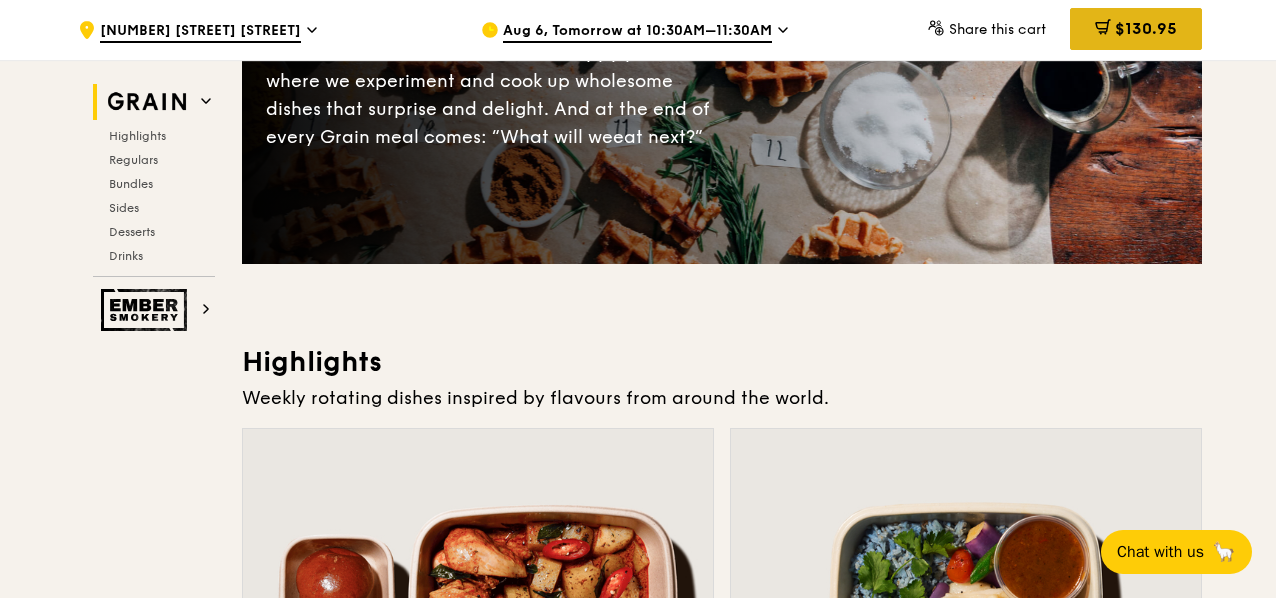 click on "$130.95" at bounding box center (1146, 28) 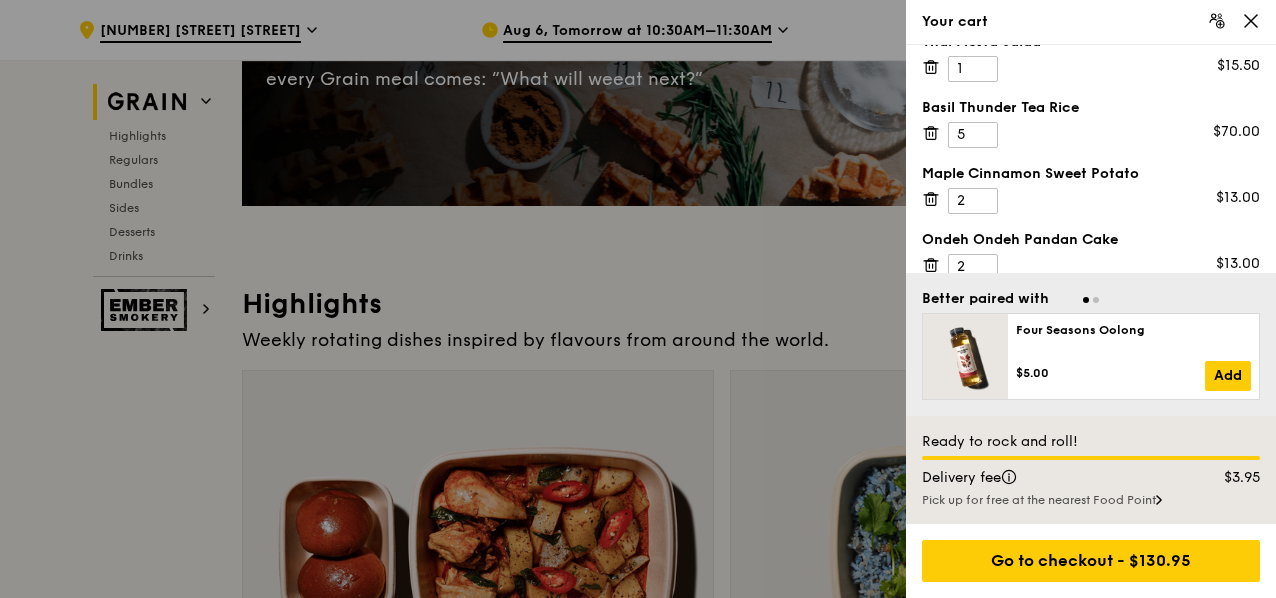 scroll, scrollTop: 400, scrollLeft: 0, axis: vertical 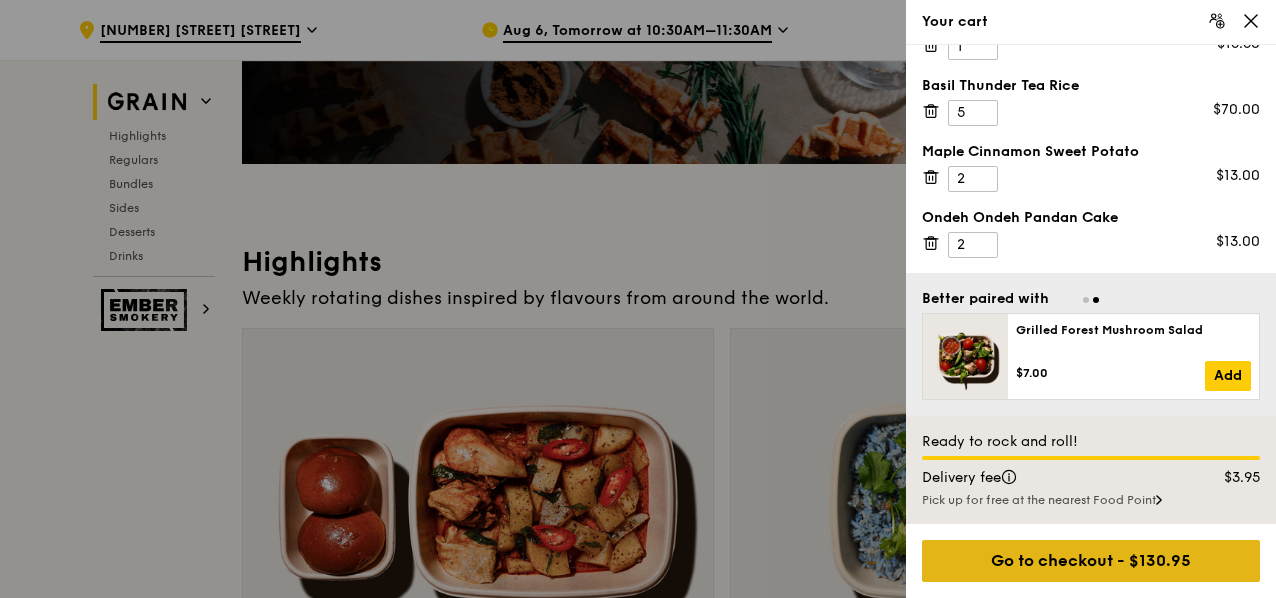 click on "Go to checkout - $130.95" at bounding box center [1091, 561] 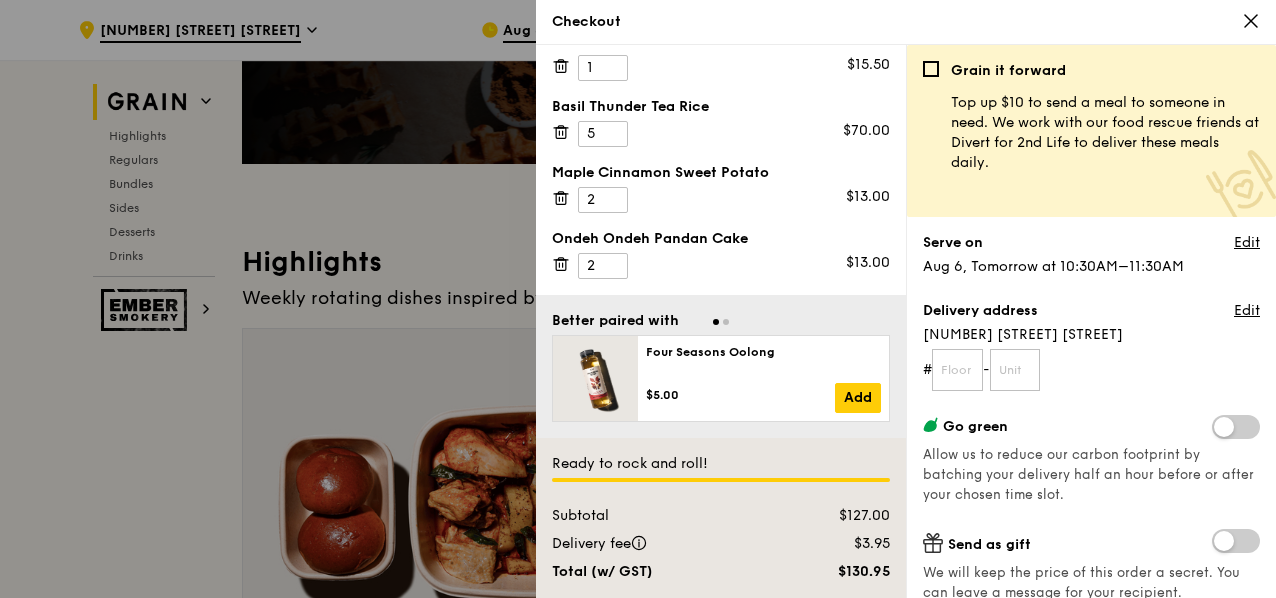 scroll, scrollTop: 95, scrollLeft: 0, axis: vertical 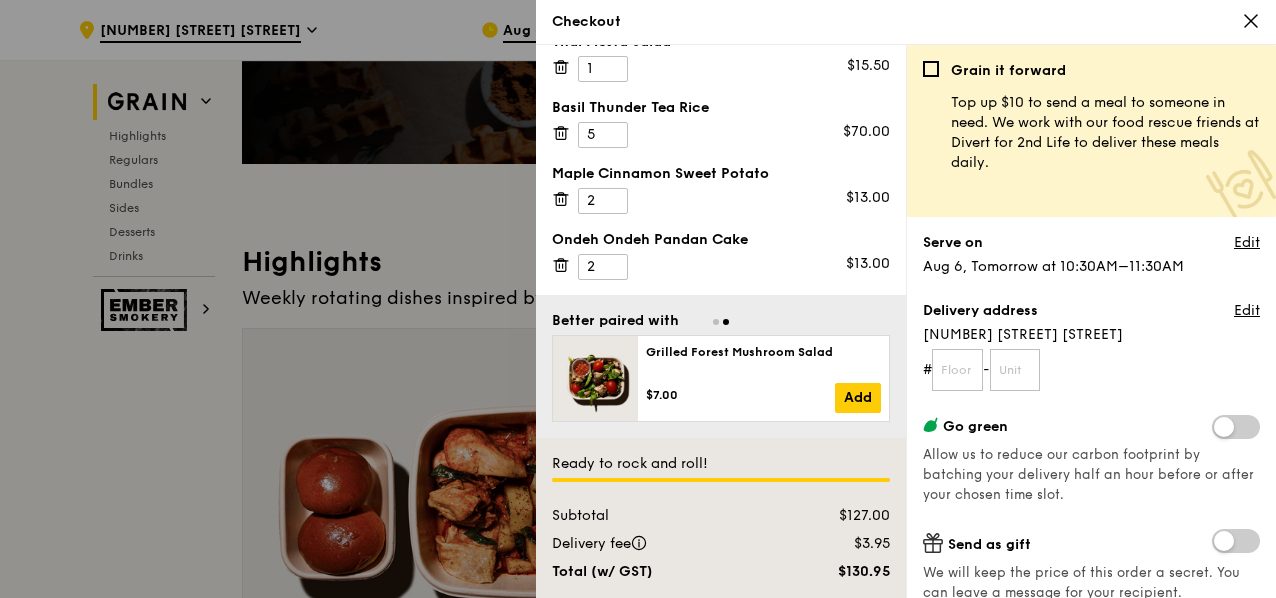 click 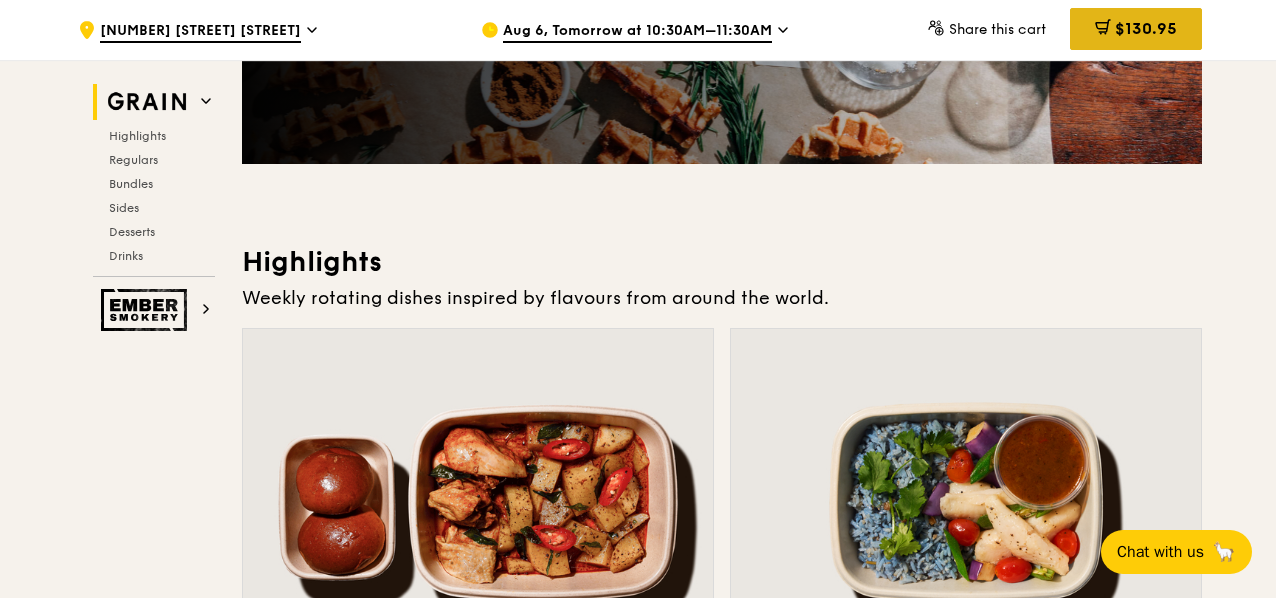 click on "$130.95" at bounding box center (1146, 28) 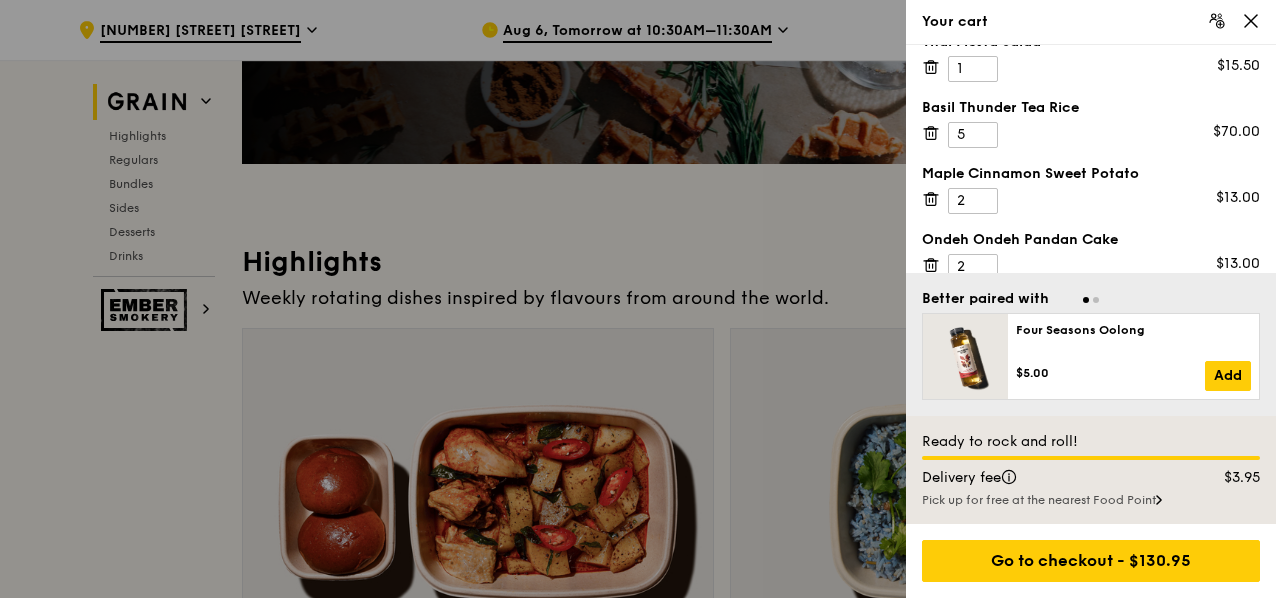scroll, scrollTop: 117, scrollLeft: 0, axis: vertical 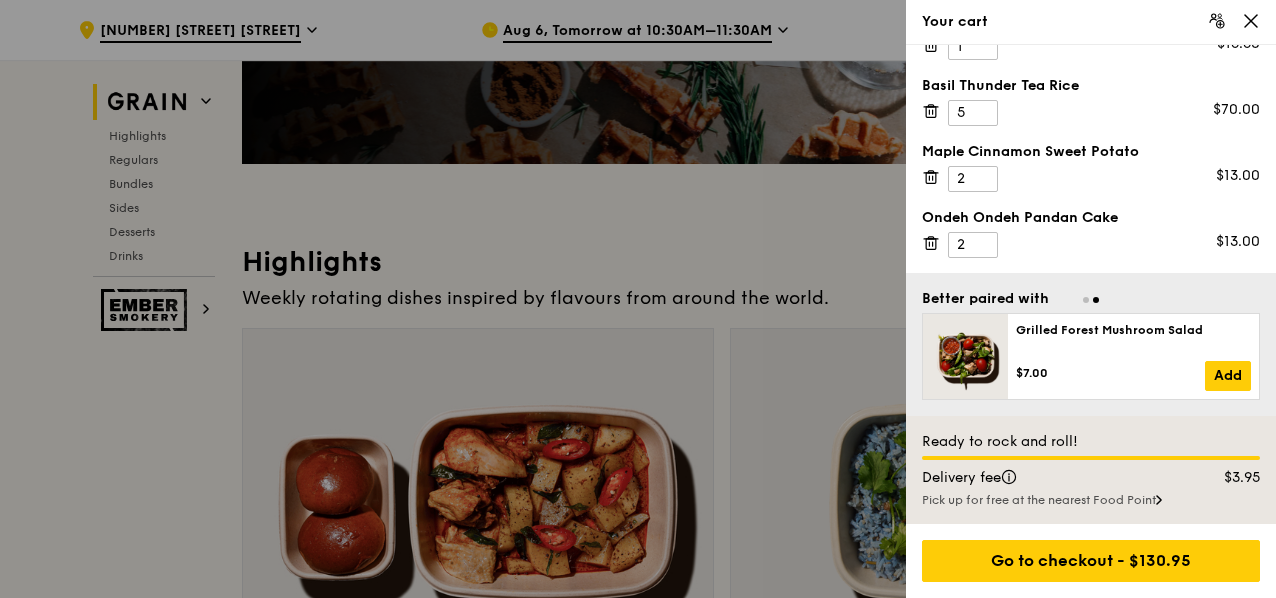 click at bounding box center (638, 299) 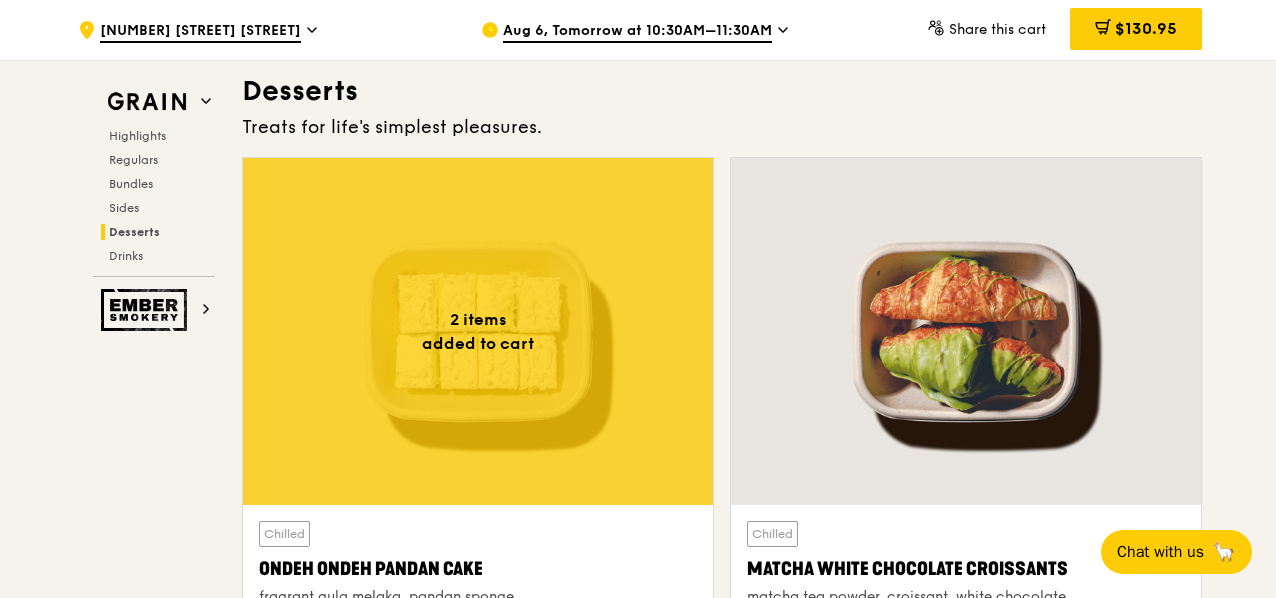 scroll, scrollTop: 5806, scrollLeft: 0, axis: vertical 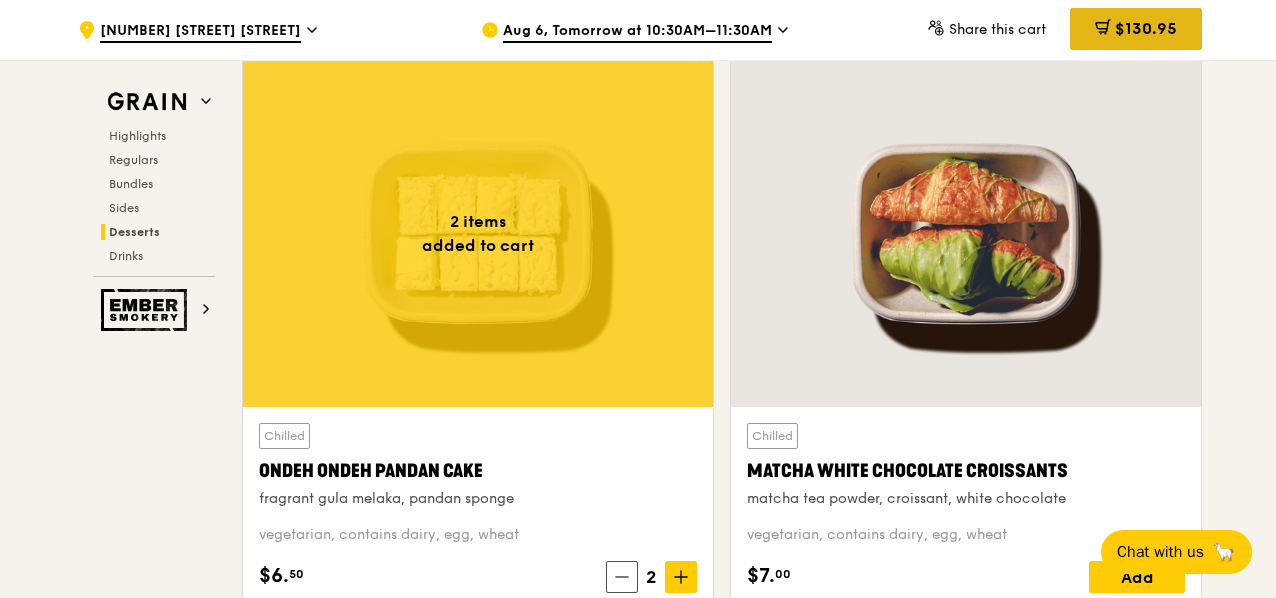 click on "$130.95" at bounding box center (1146, 28) 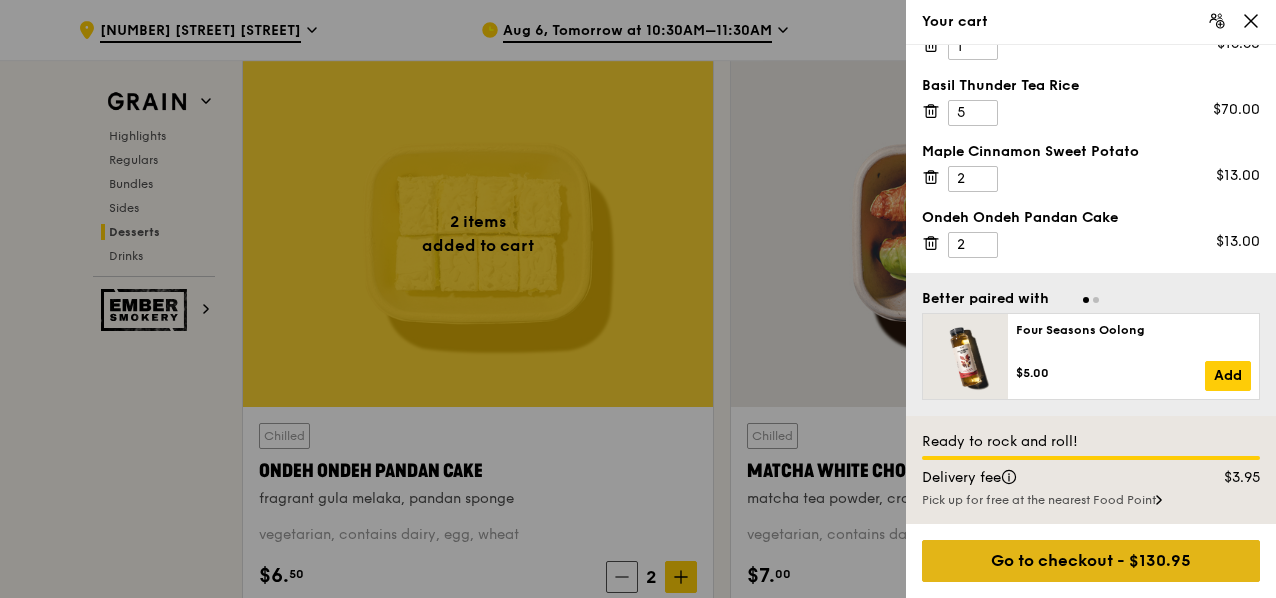 click on "Go to checkout - $130.95" at bounding box center (1091, 561) 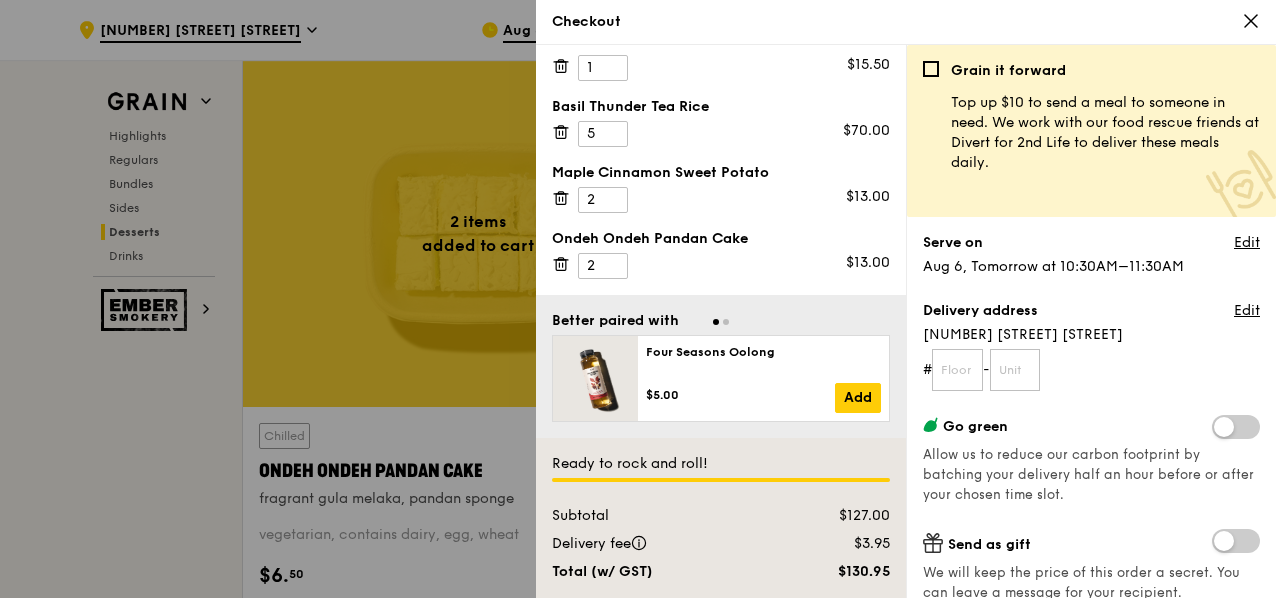 scroll, scrollTop: 95, scrollLeft: 0, axis: vertical 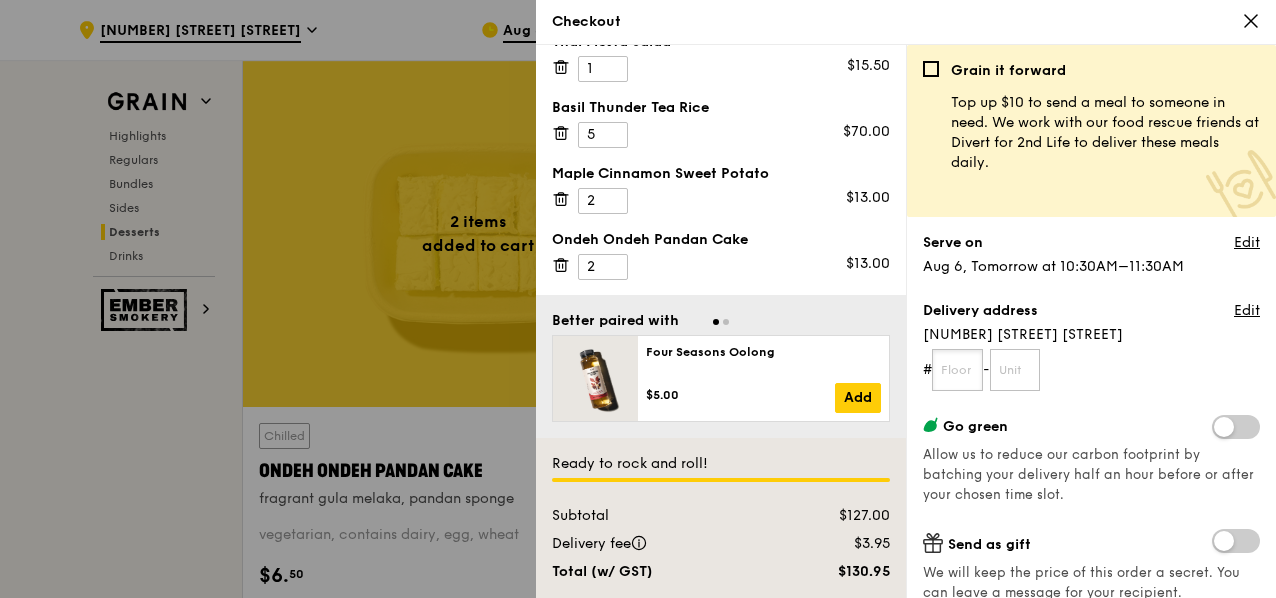 click at bounding box center [957, 370] 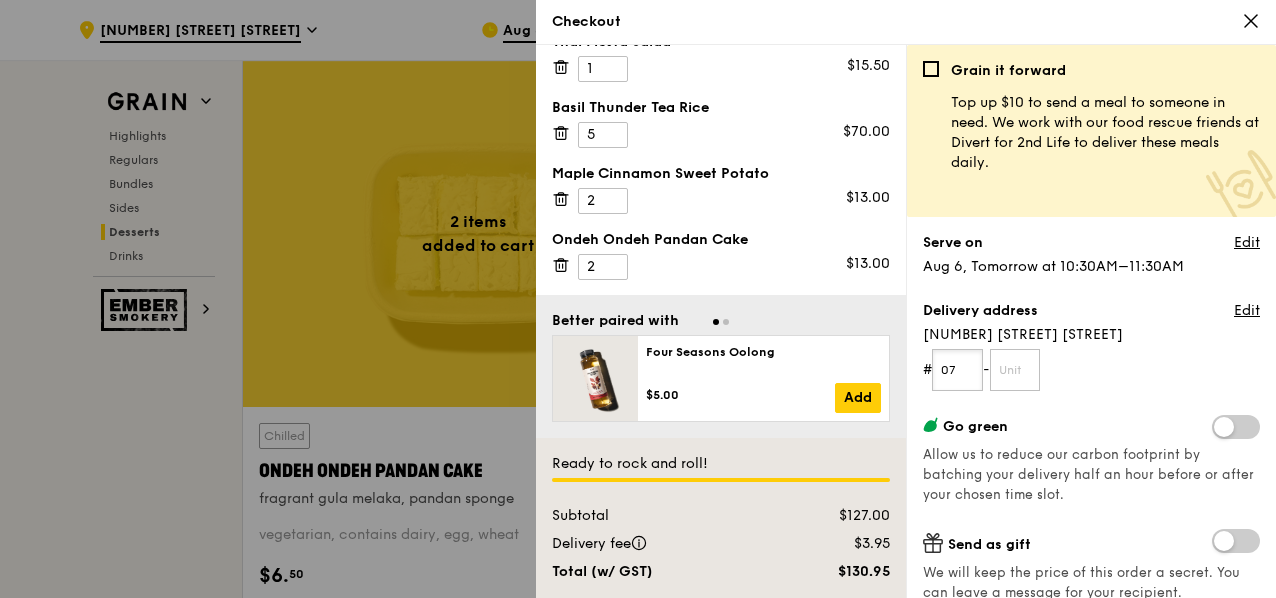type on "07" 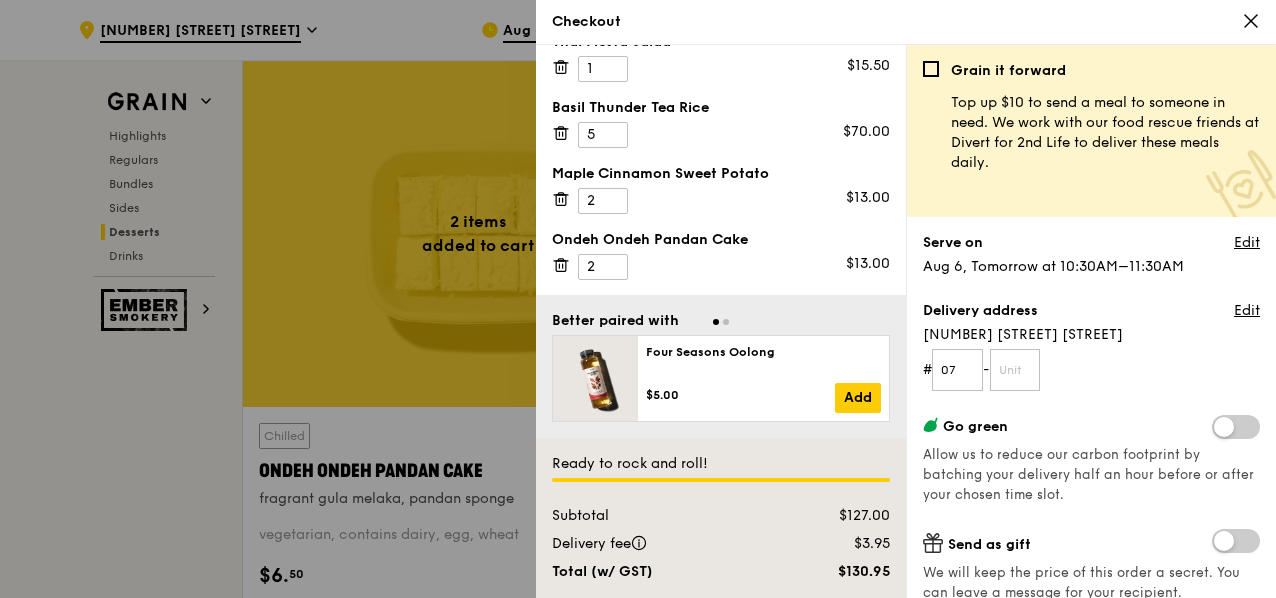 click on "#
[NUMBER]
-" at bounding box center (1091, 370) 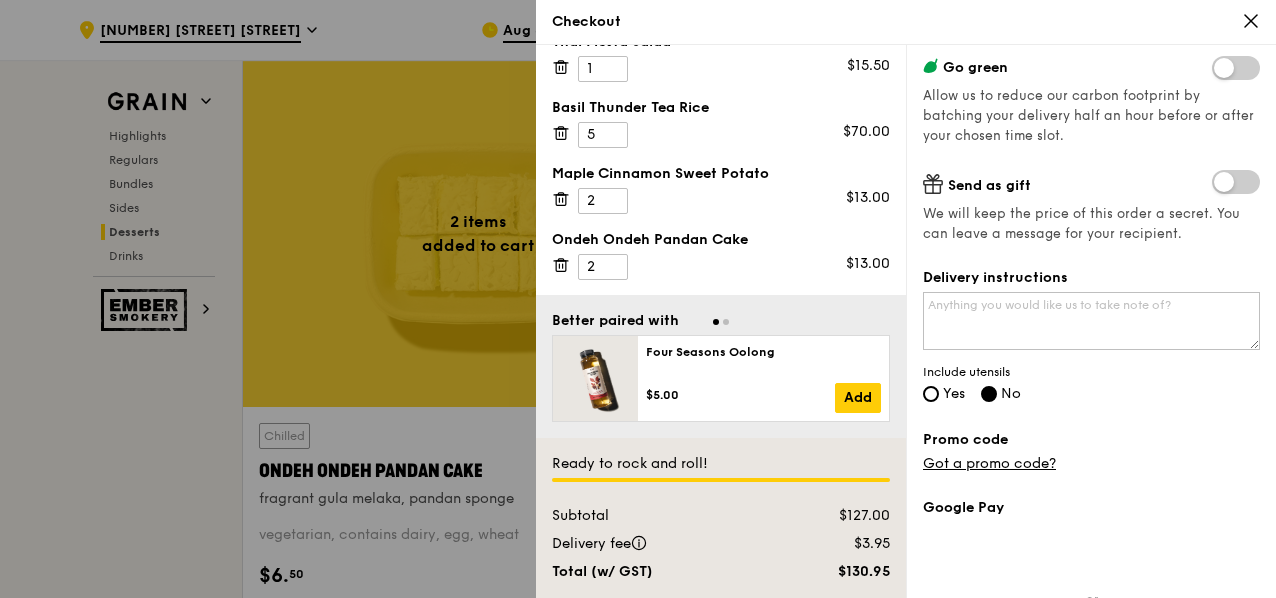 scroll, scrollTop: 401, scrollLeft: 0, axis: vertical 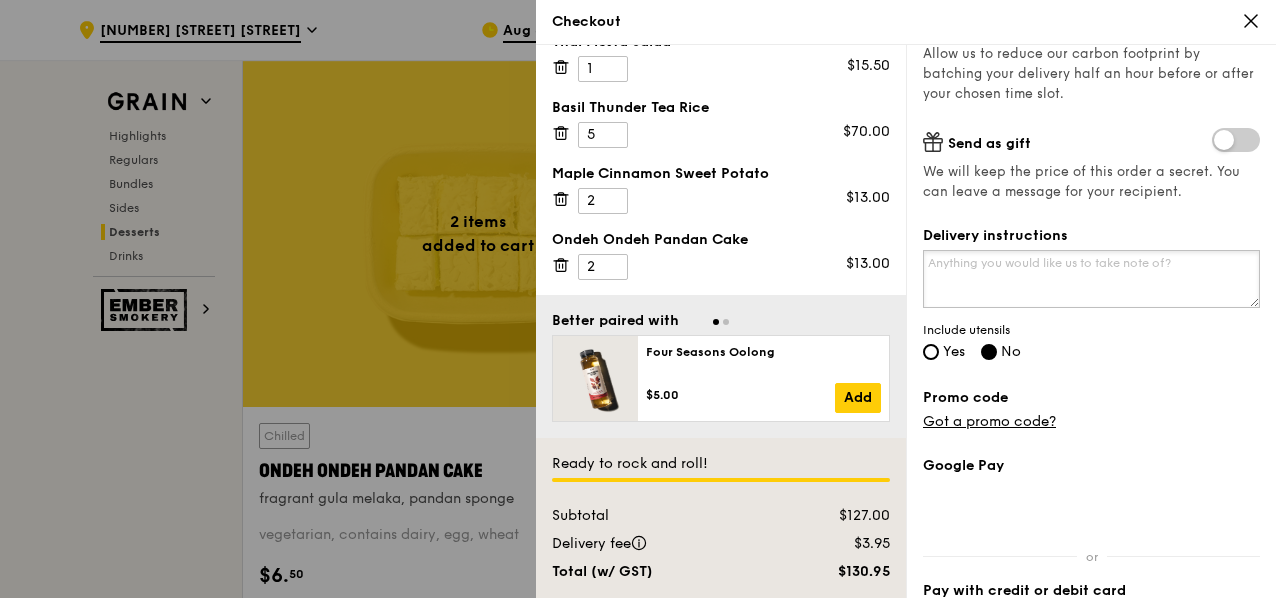 click on "Delivery instructions" at bounding box center [1091, 279] 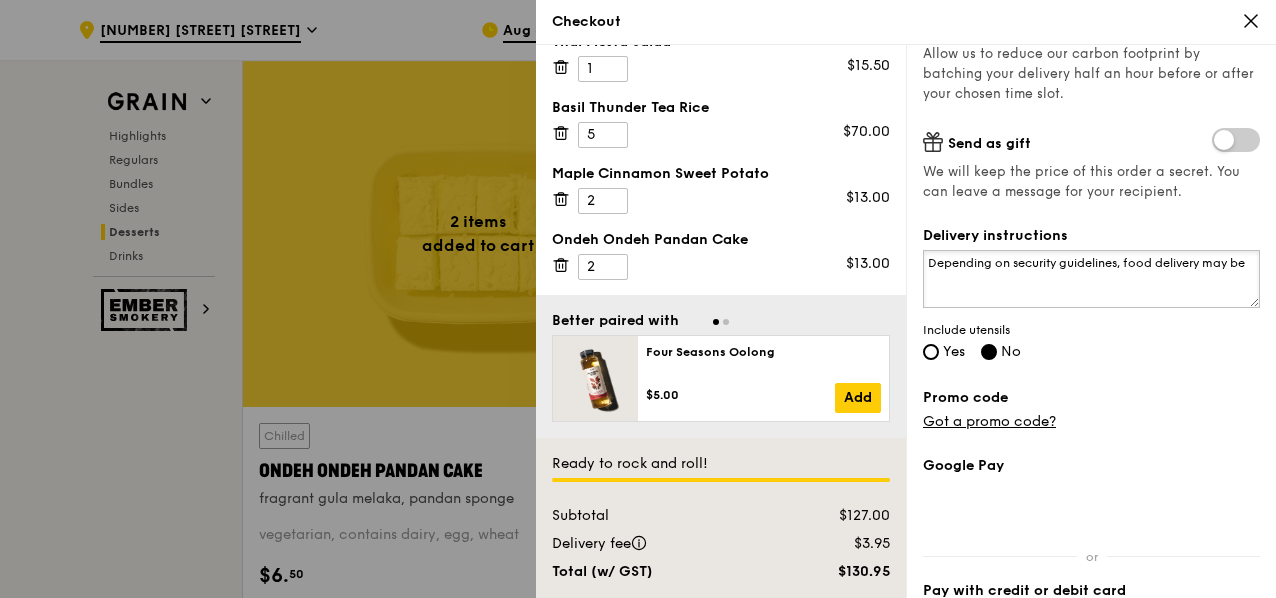 drag, startPoint x: 1158, startPoint y: 263, endPoint x: 1206, endPoint y: 263, distance: 48 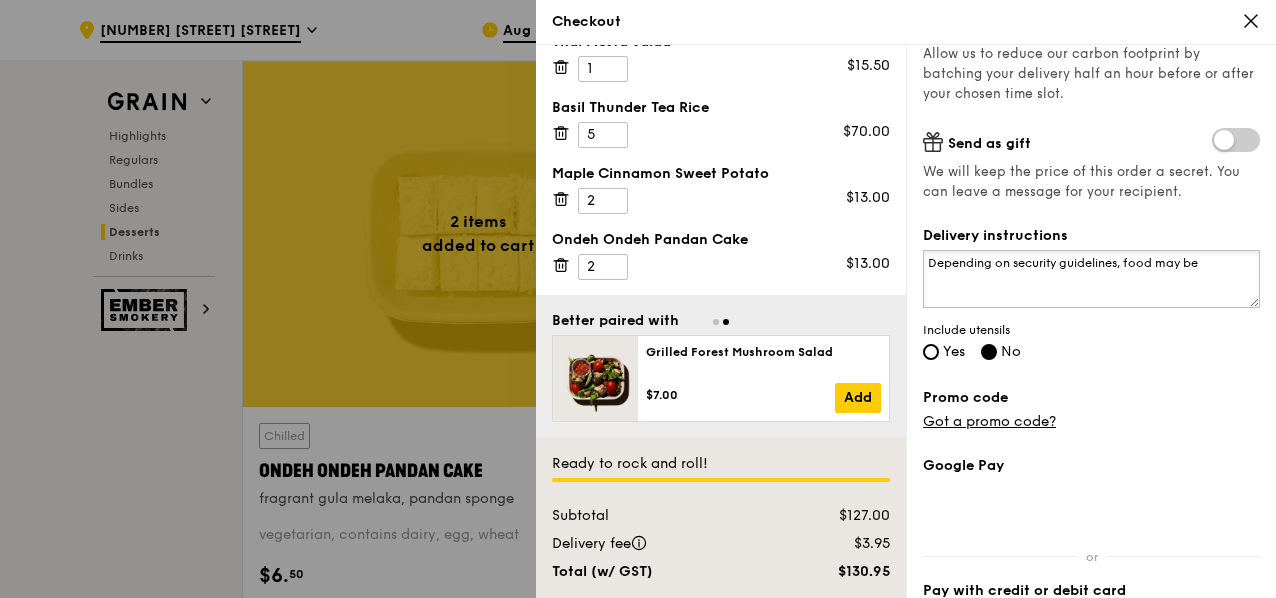 click on "Depending on security guidelines, food may be" at bounding box center [1091, 279] 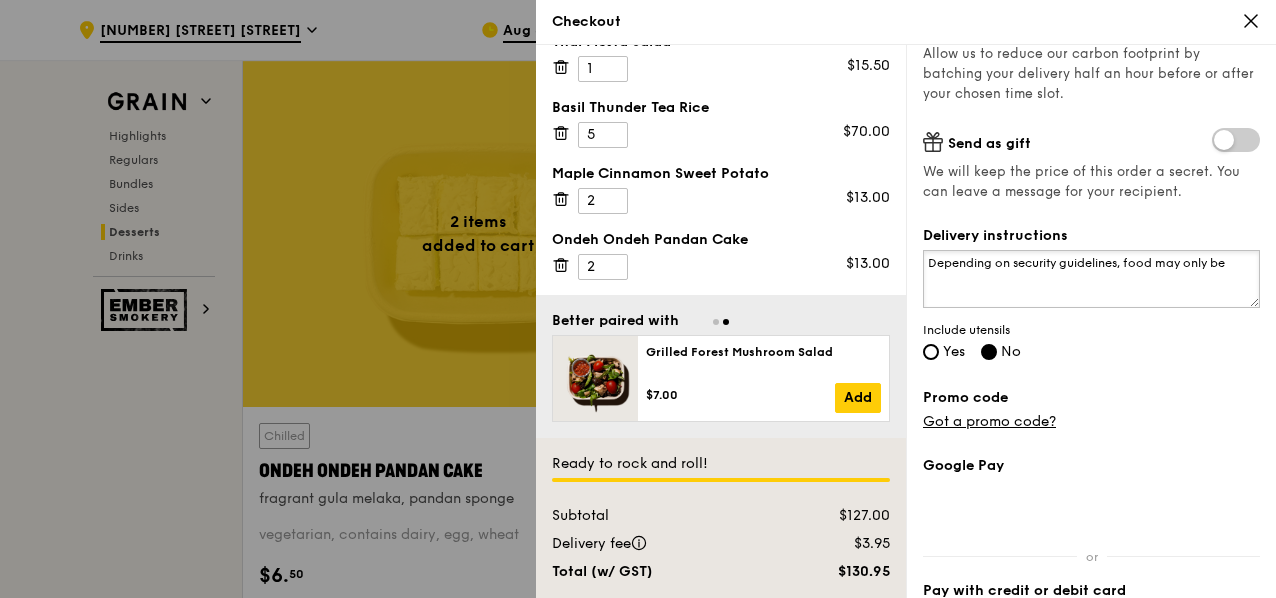 click on "Depending on security guidelines, food may only be" at bounding box center [1091, 279] 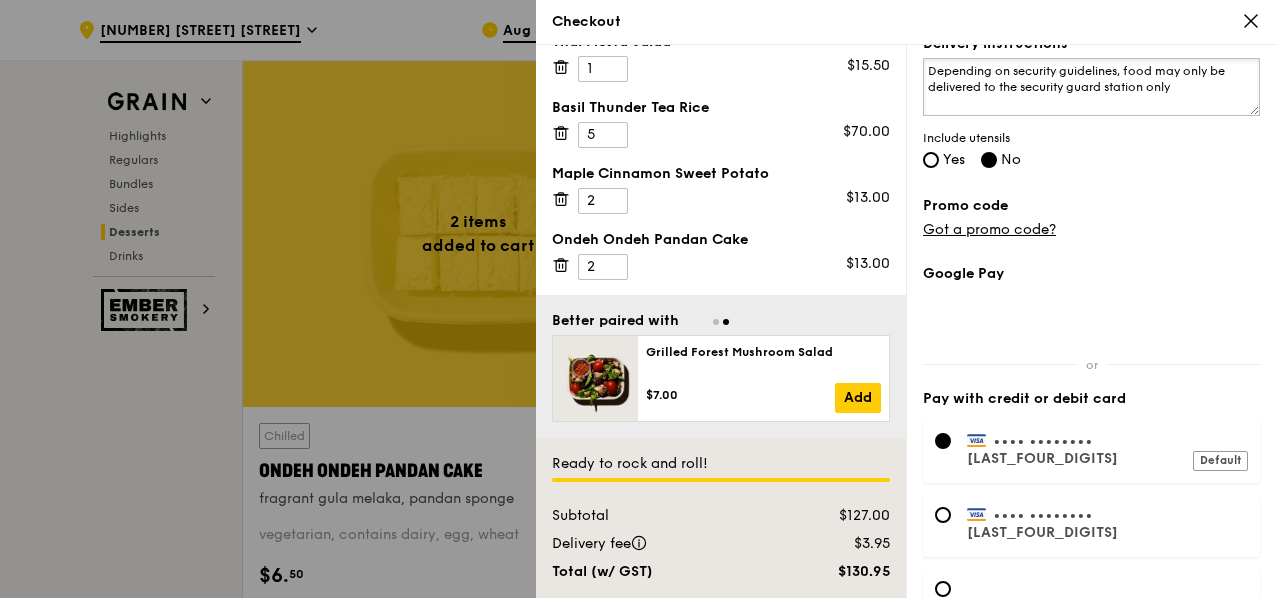 scroll, scrollTop: 601, scrollLeft: 0, axis: vertical 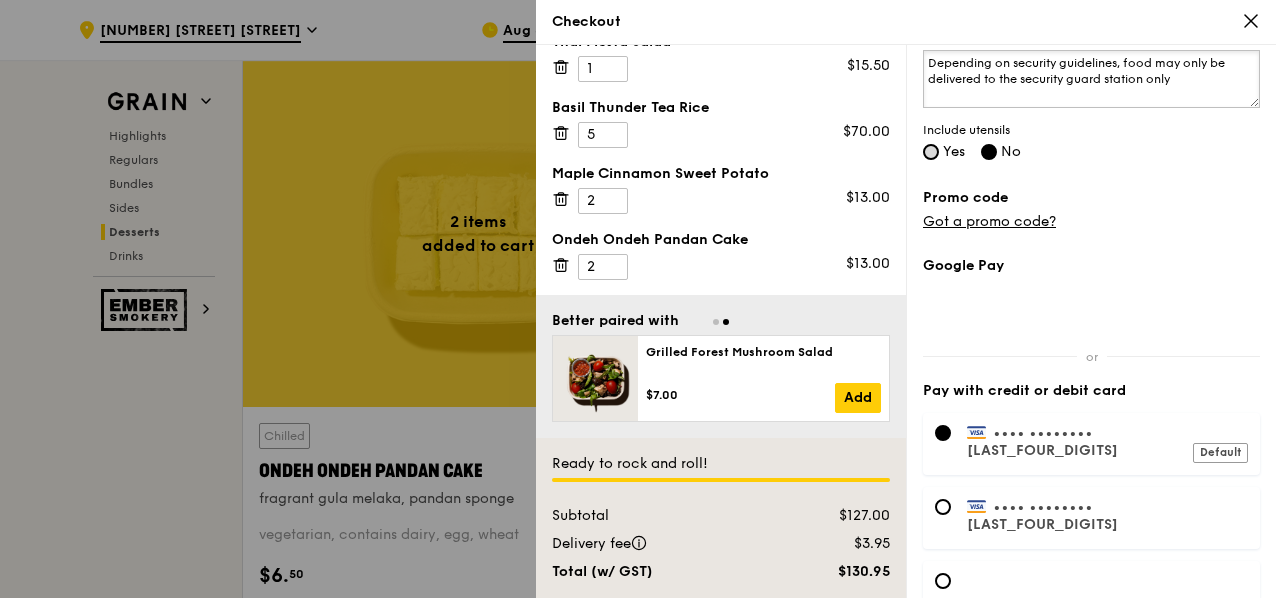 type on "Depending on security guidelines, food may only be delivered to the security guard station only" 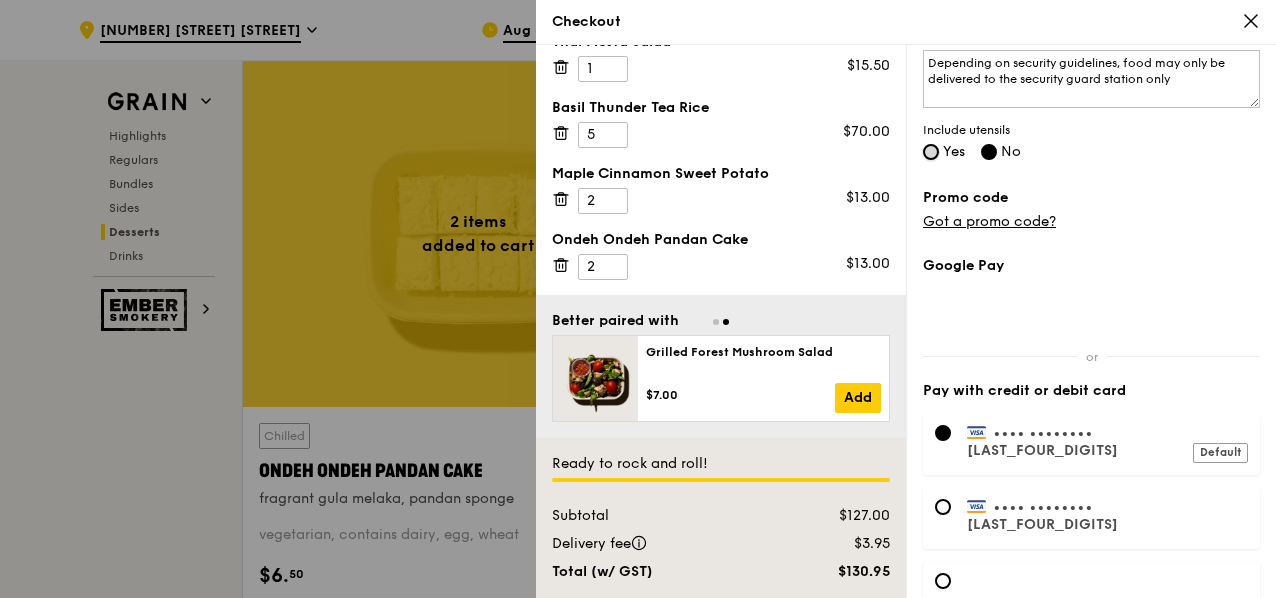 click on "Yes" at bounding box center (931, 152) 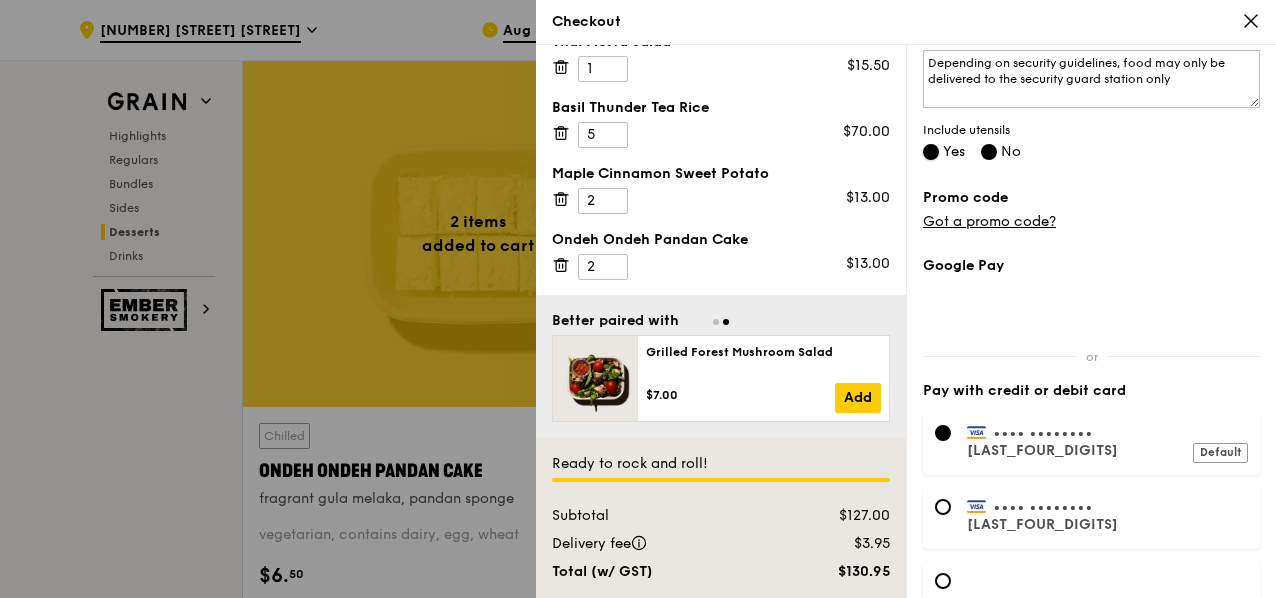 radio on "false" 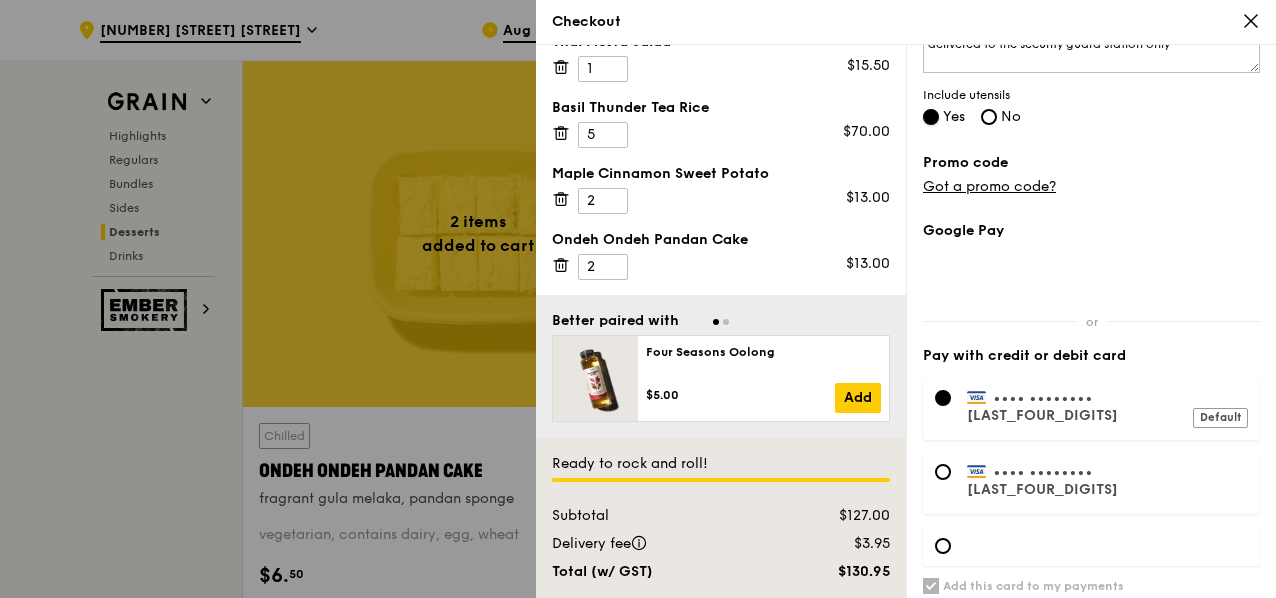 scroll, scrollTop: 669, scrollLeft: 0, axis: vertical 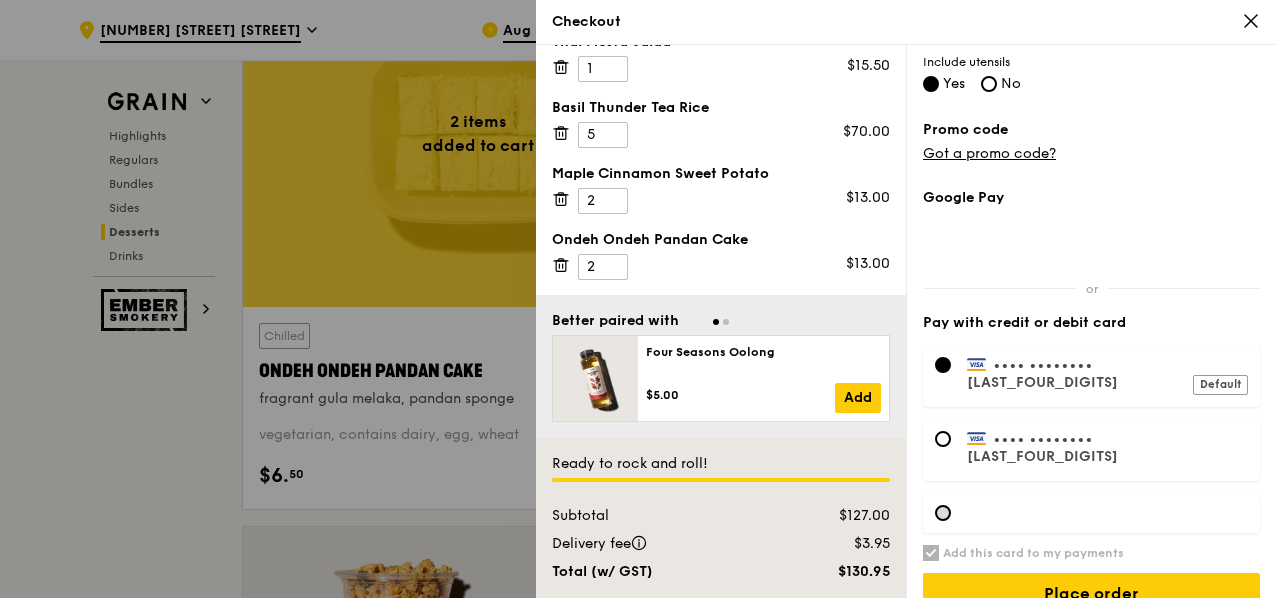 click at bounding box center (943, 513) 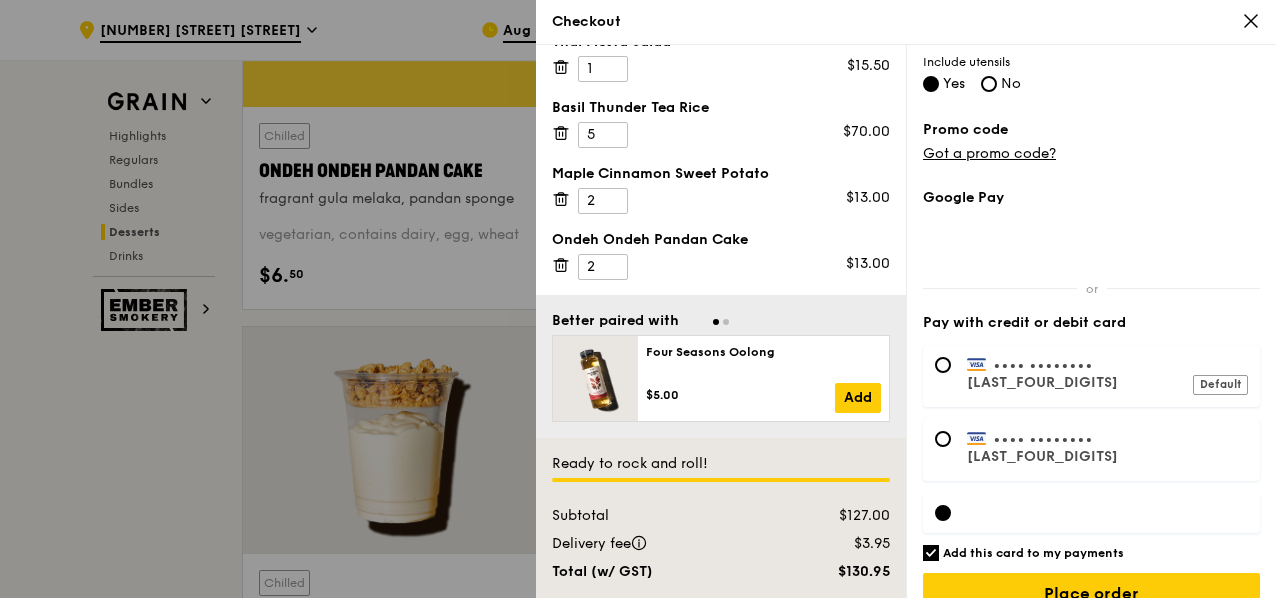 scroll, scrollTop: 6206, scrollLeft: 0, axis: vertical 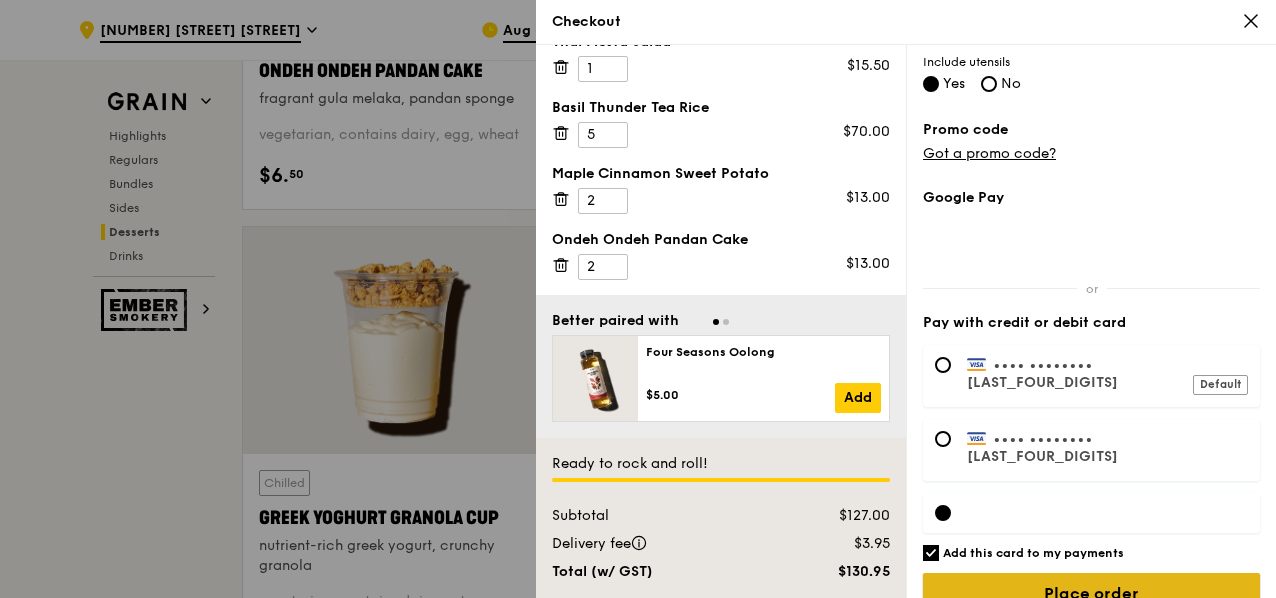 click on "Place order" at bounding box center [1091, 594] 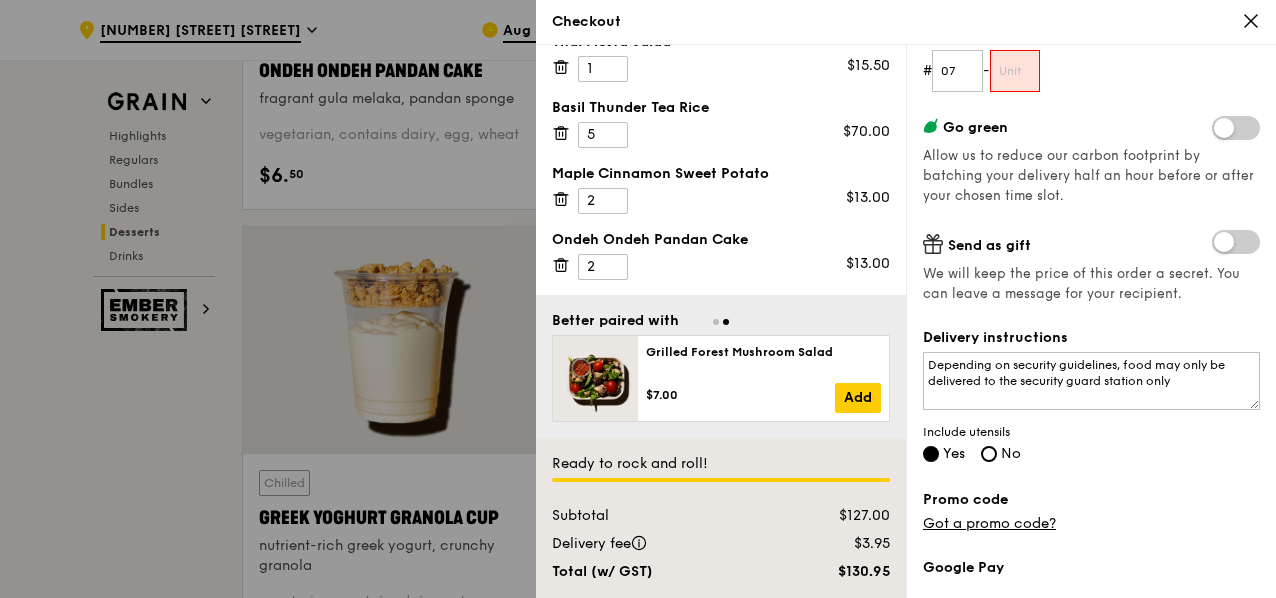 scroll, scrollTop: 296, scrollLeft: 0, axis: vertical 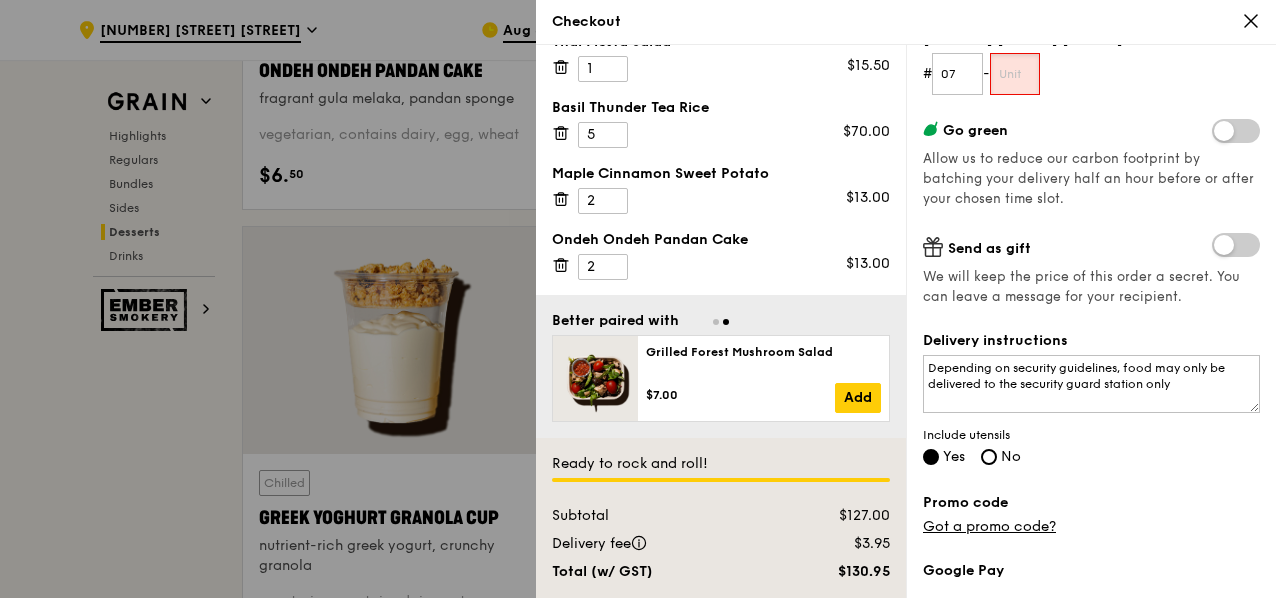 click at bounding box center [1015, 74] 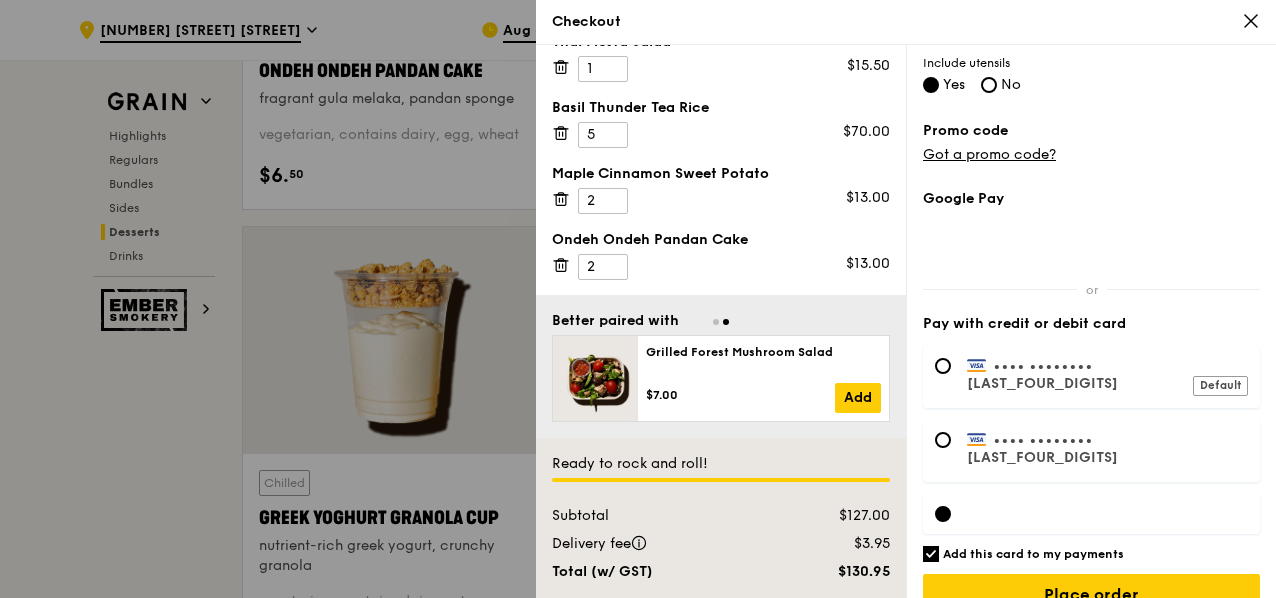 scroll, scrollTop: 669, scrollLeft: 0, axis: vertical 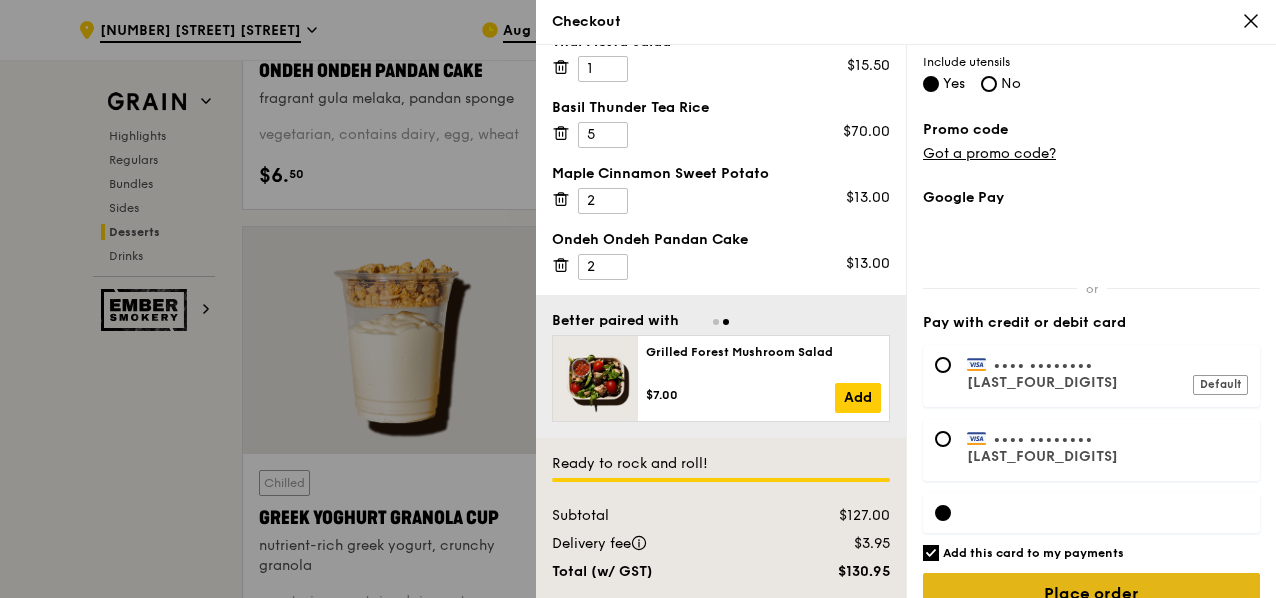 type on "01" 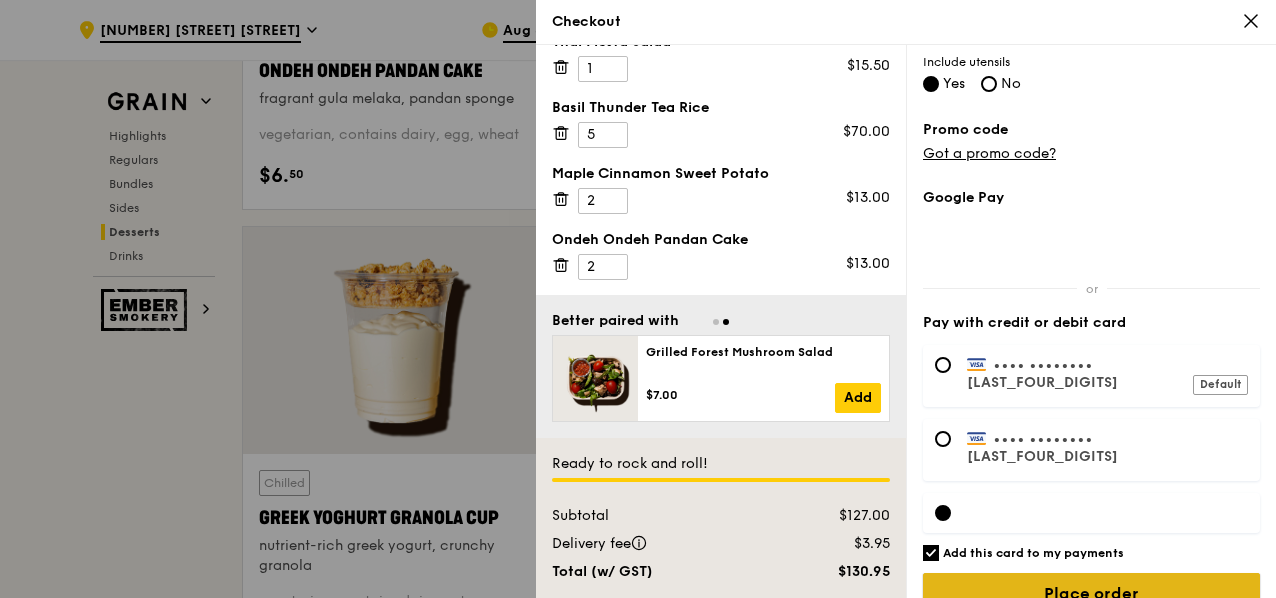 click on "Place order" at bounding box center [1091, 594] 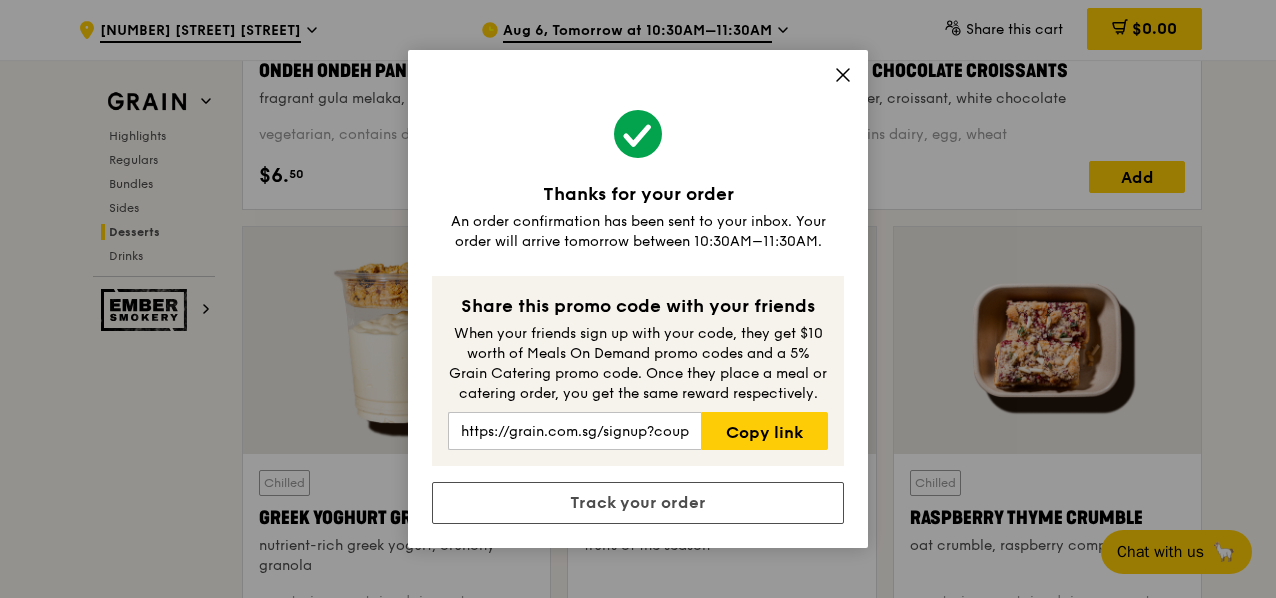 click 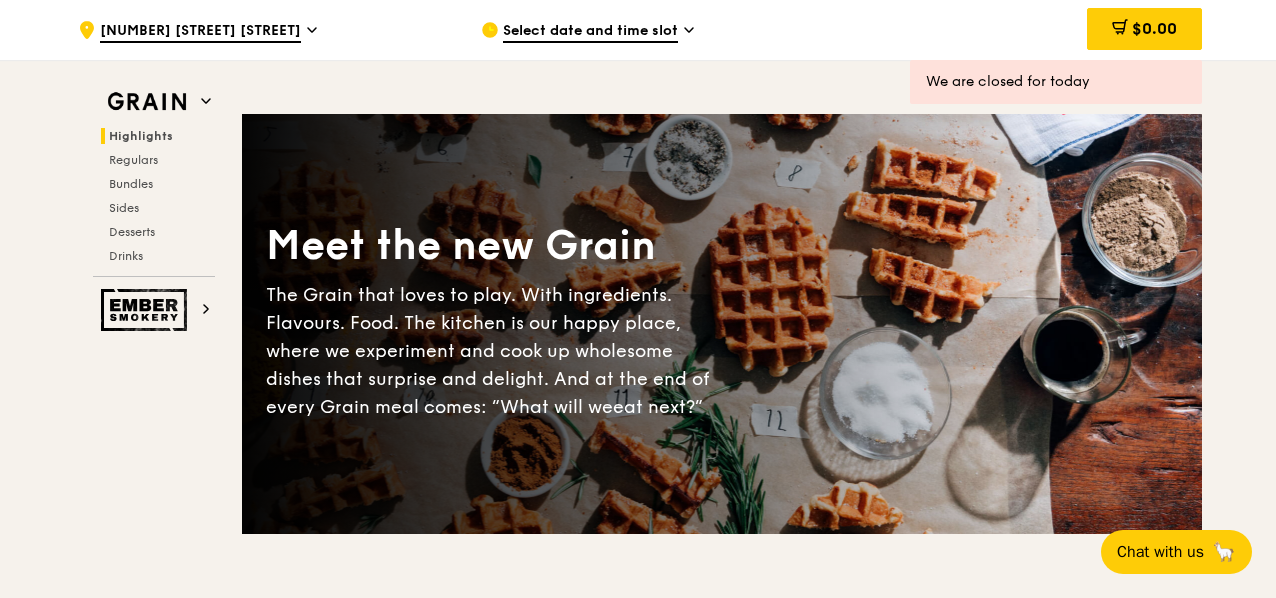 scroll, scrollTop: 0, scrollLeft: 0, axis: both 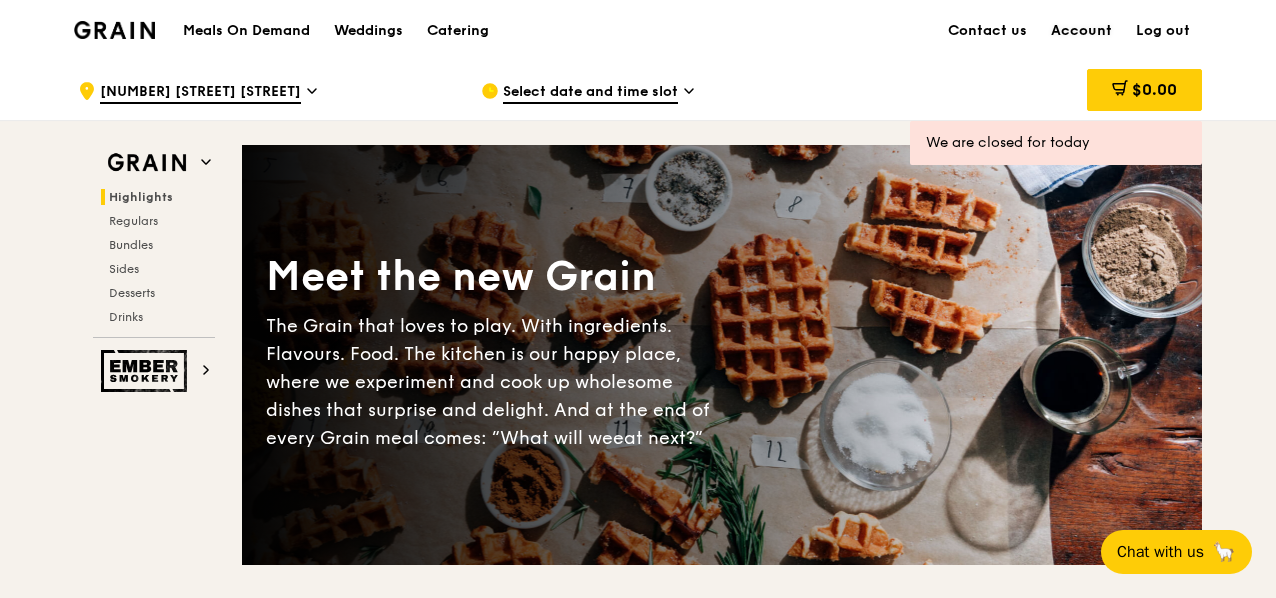 click on "Account" at bounding box center (1081, 31) 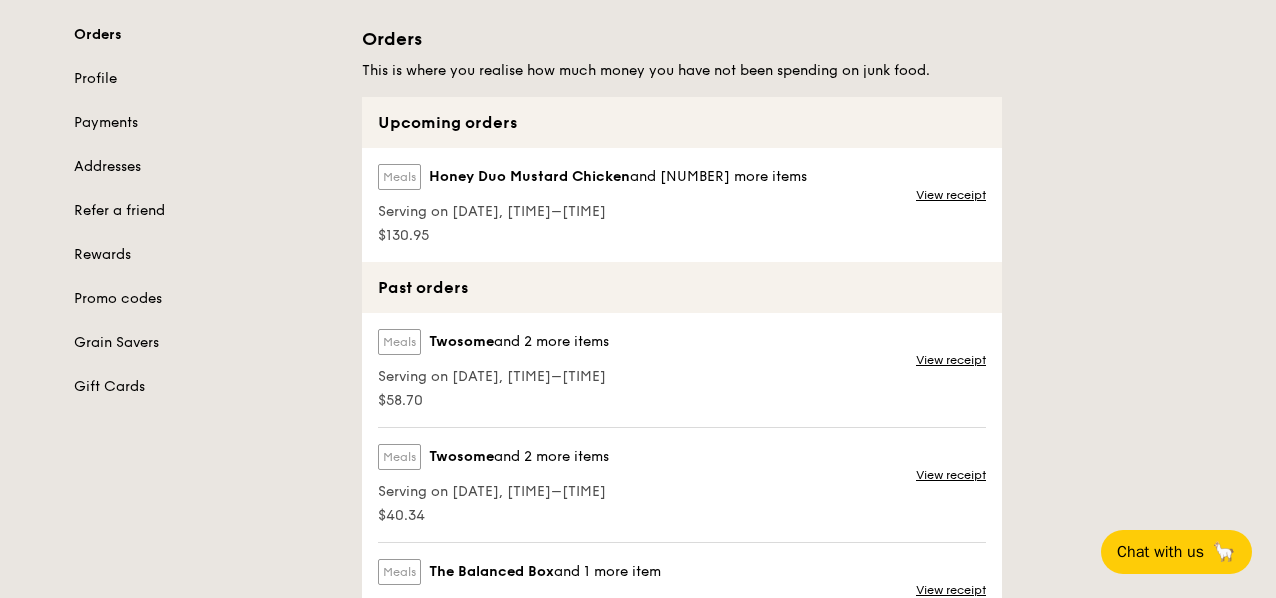 scroll, scrollTop: 0, scrollLeft: 0, axis: both 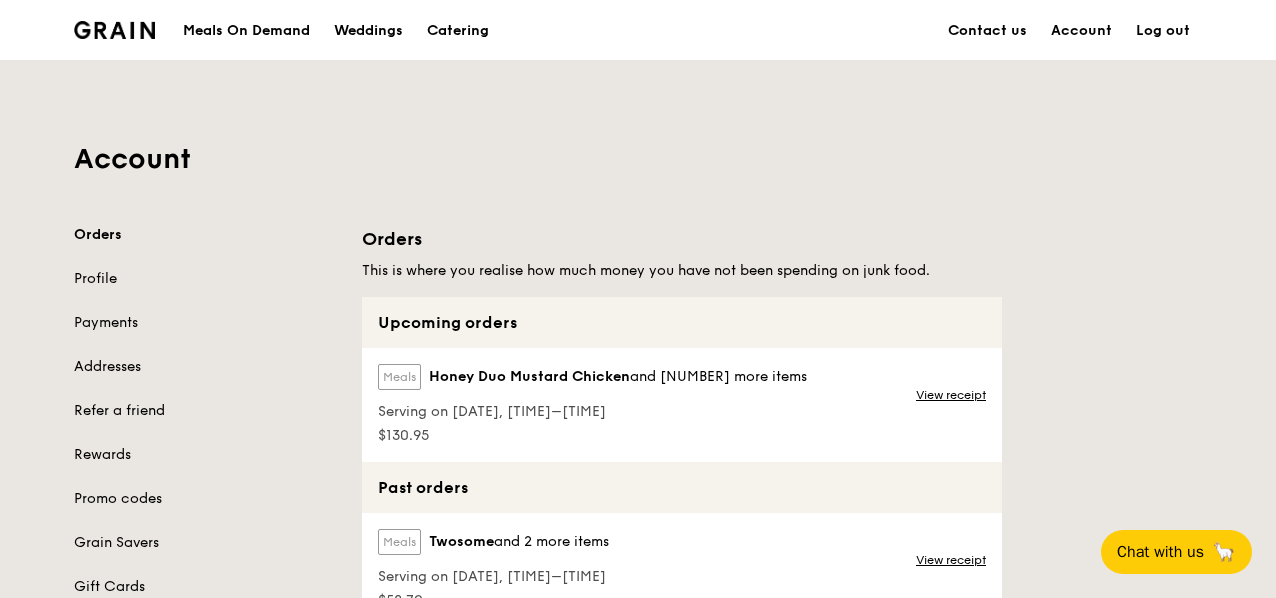 click on "Log out" at bounding box center [1163, 31] 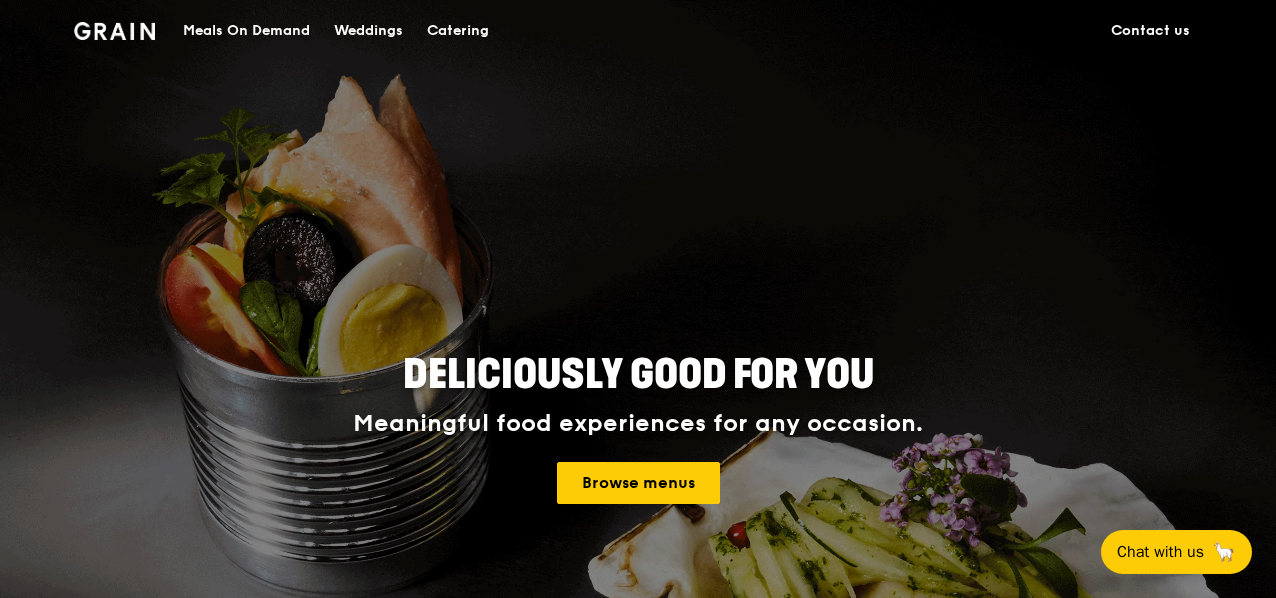 scroll, scrollTop: 0, scrollLeft: 0, axis: both 